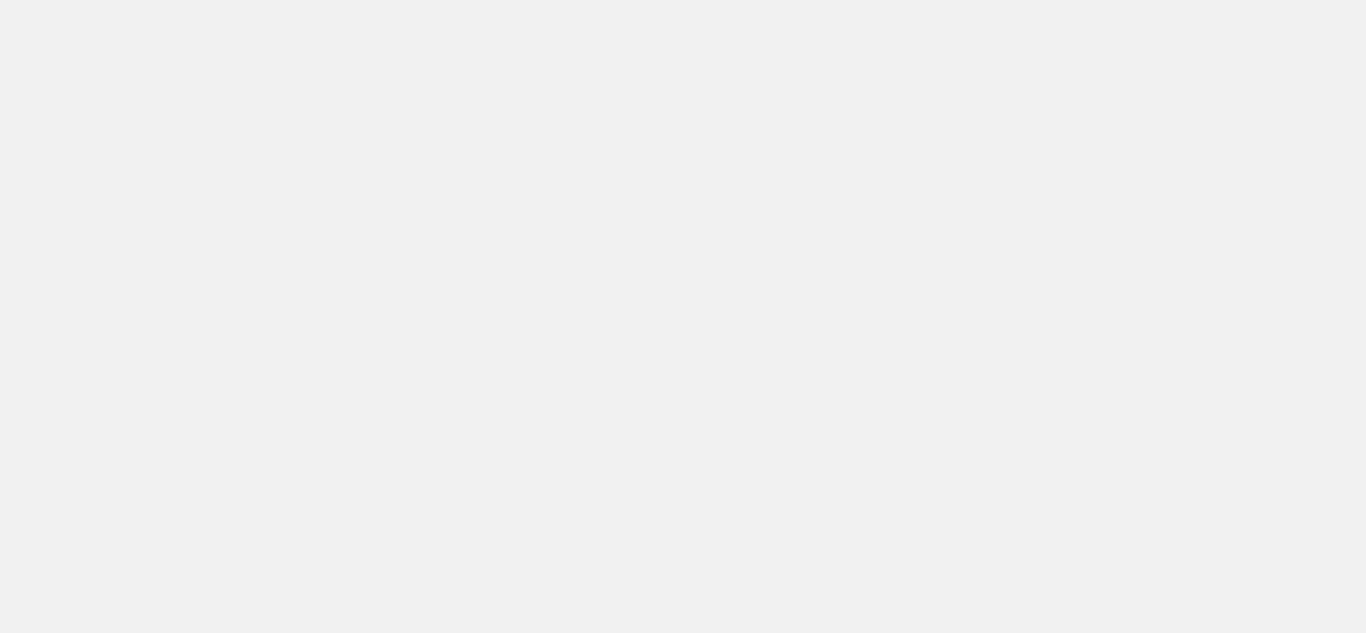 scroll, scrollTop: 0, scrollLeft: 0, axis: both 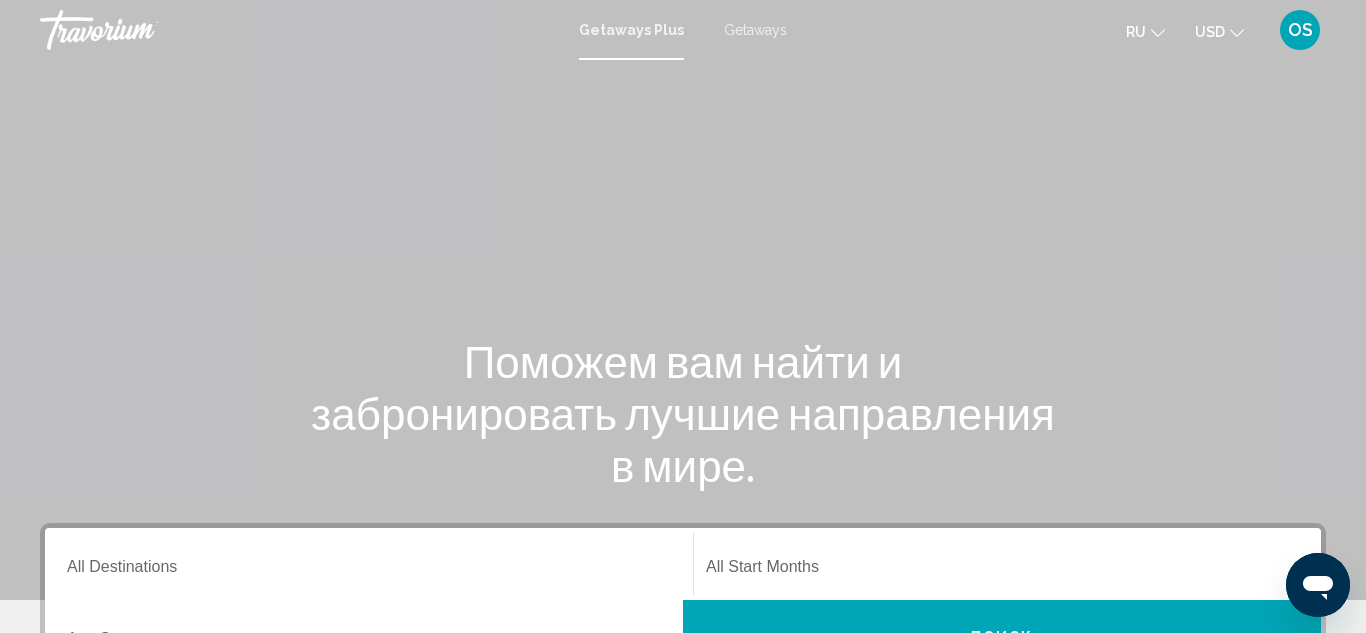 click on "Getaways" at bounding box center (755, 30) 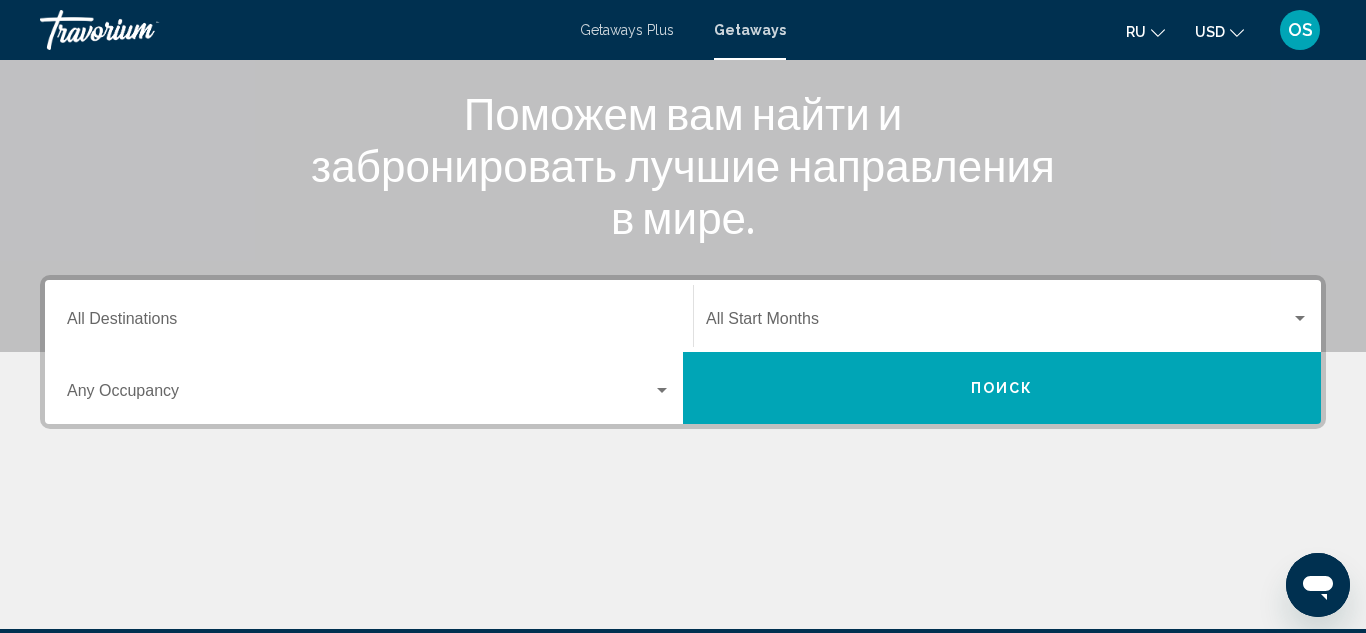 scroll, scrollTop: 252, scrollLeft: 0, axis: vertical 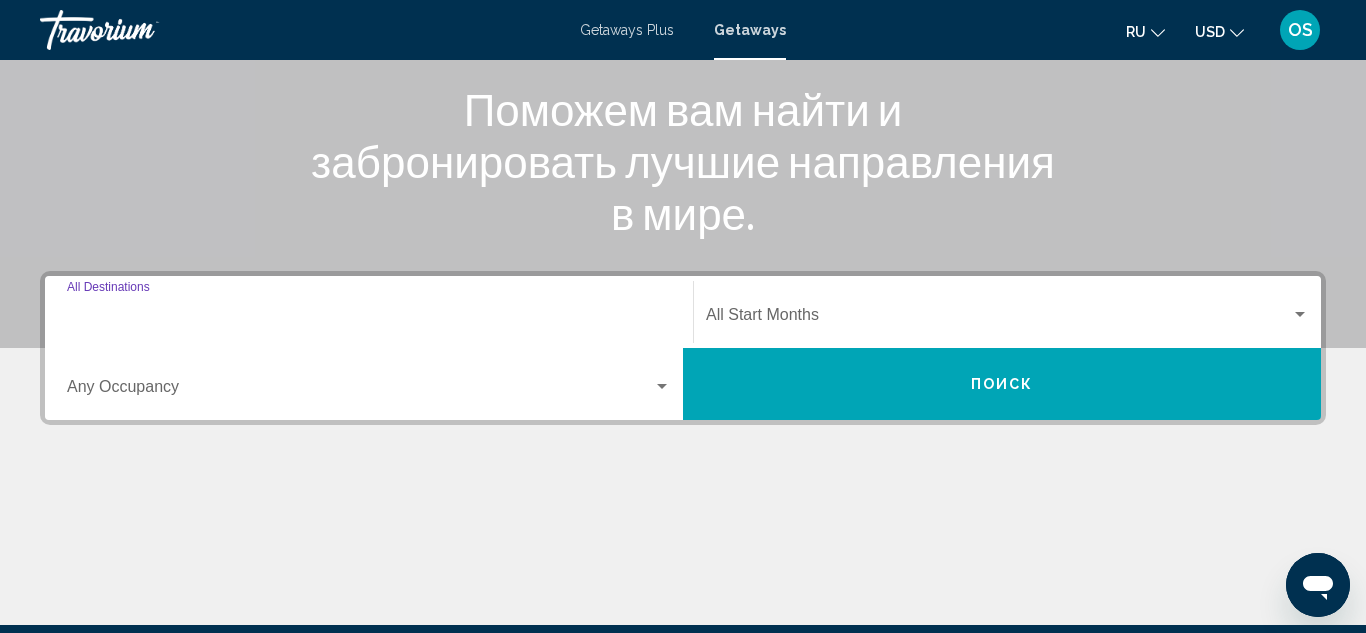 click on "Destination All Destinations" at bounding box center [369, 319] 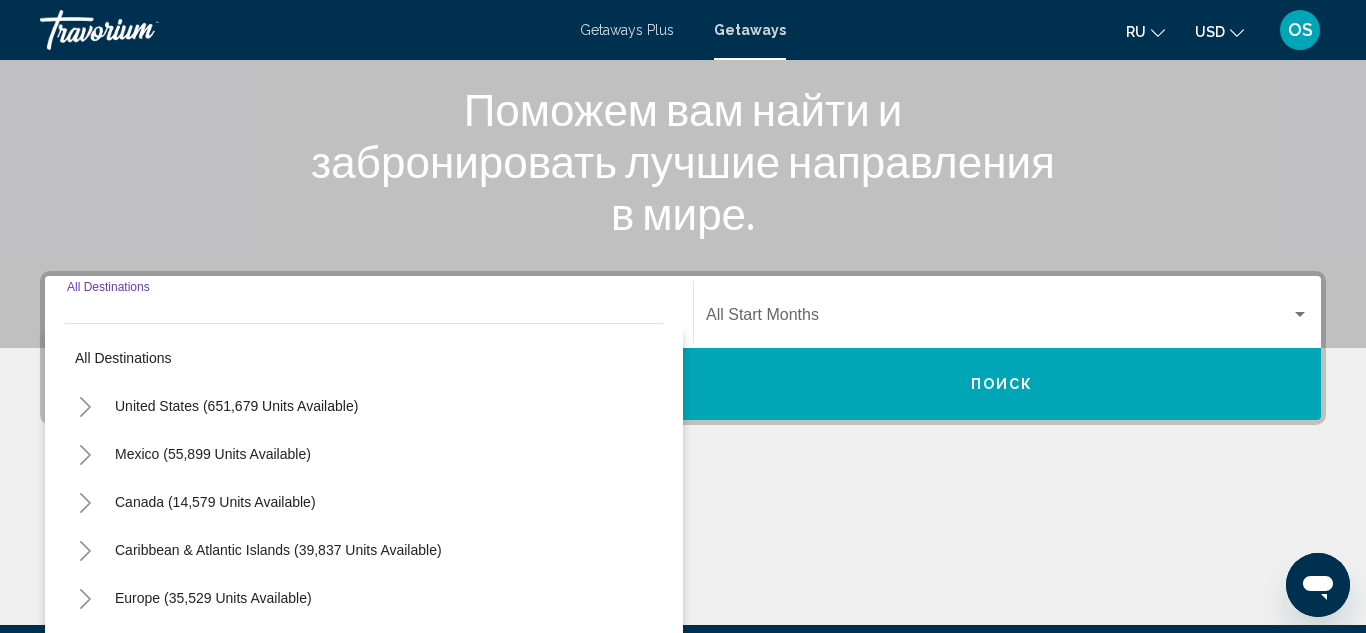 scroll, scrollTop: 458, scrollLeft: 0, axis: vertical 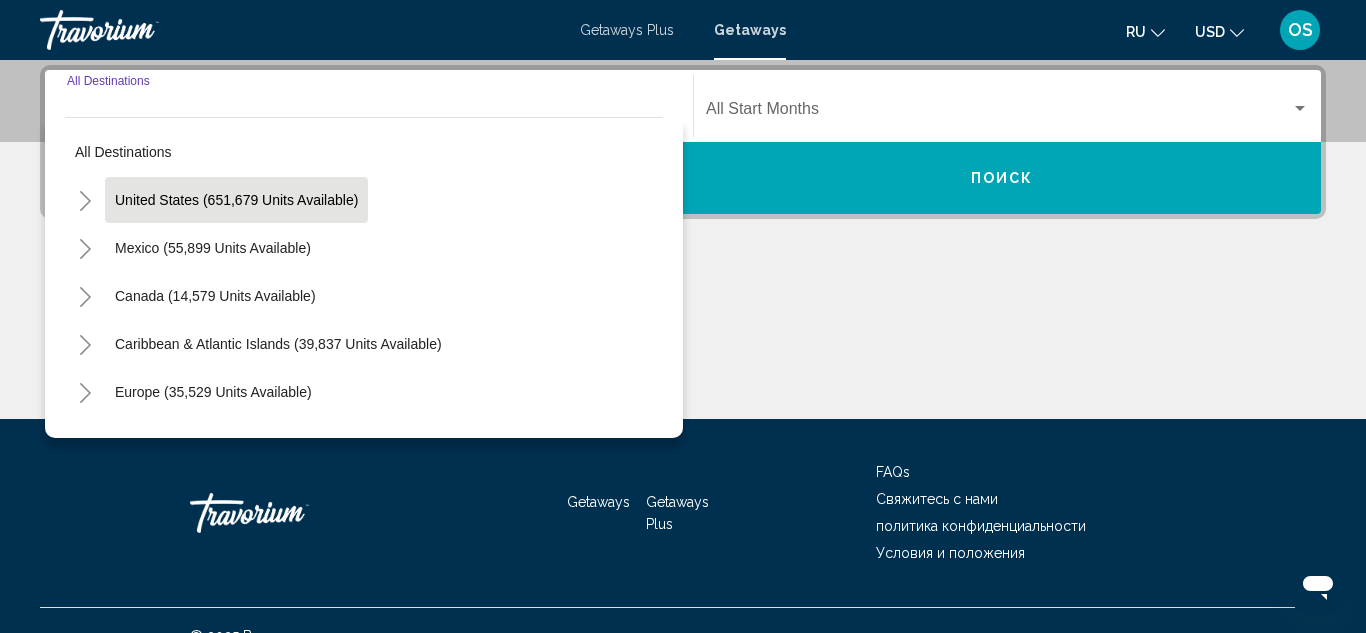 click on "United States (651,679 units available)" at bounding box center (213, 248) 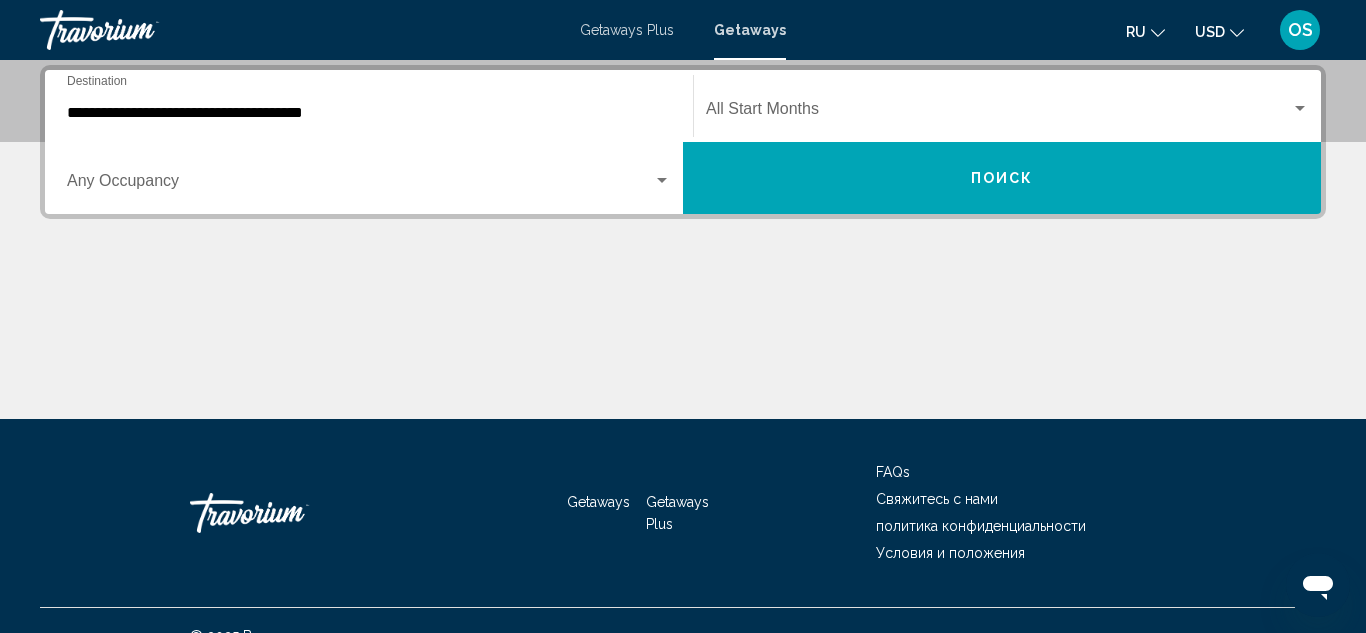 click on "**********" at bounding box center [369, 106] 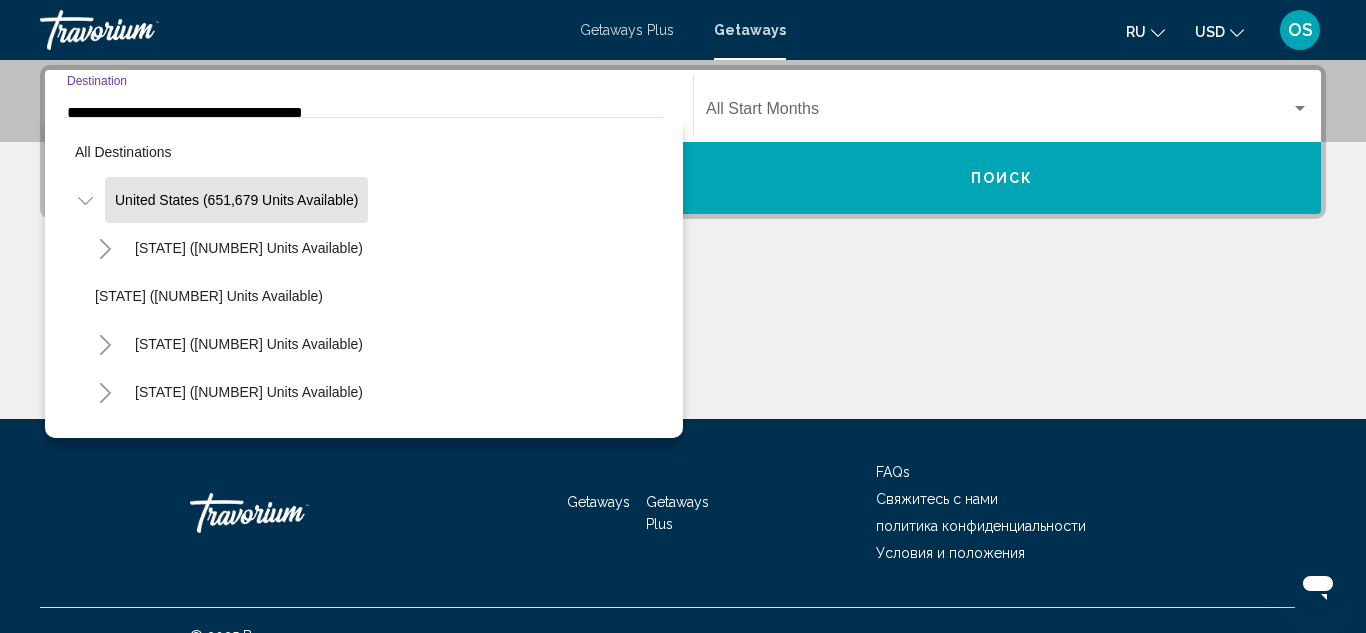 scroll, scrollTop: 342, scrollLeft: 0, axis: vertical 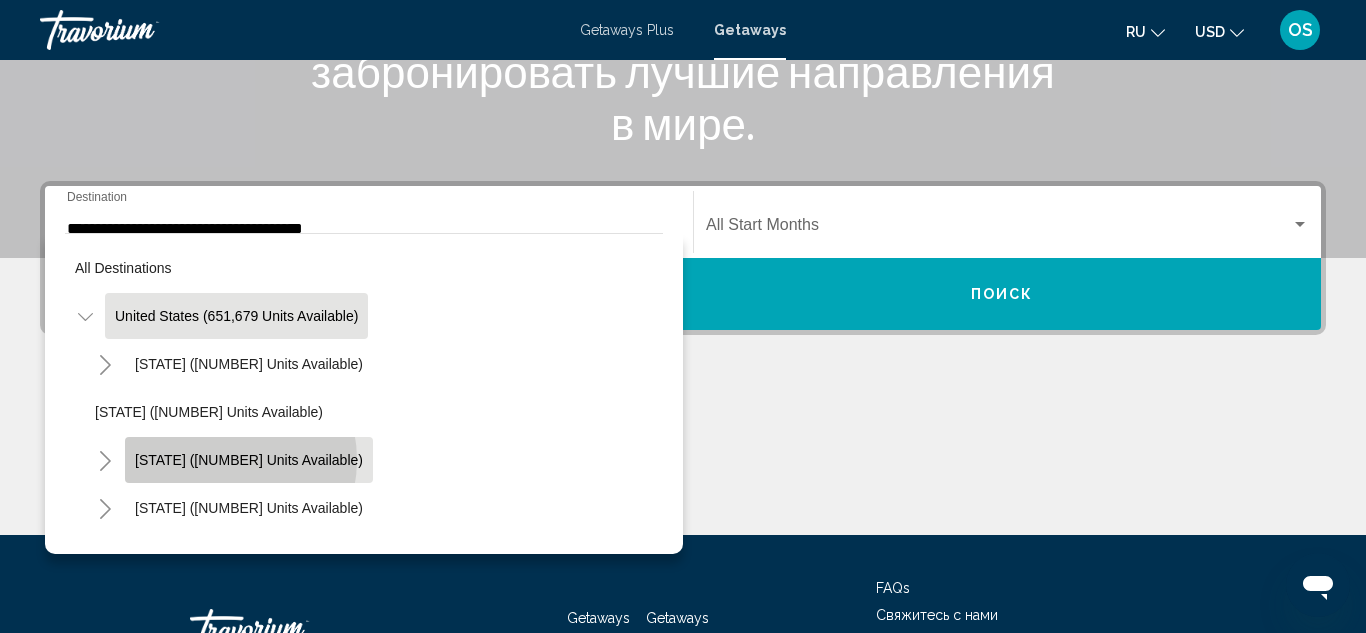 click on "[STATE] ([NUMBER] units available)" 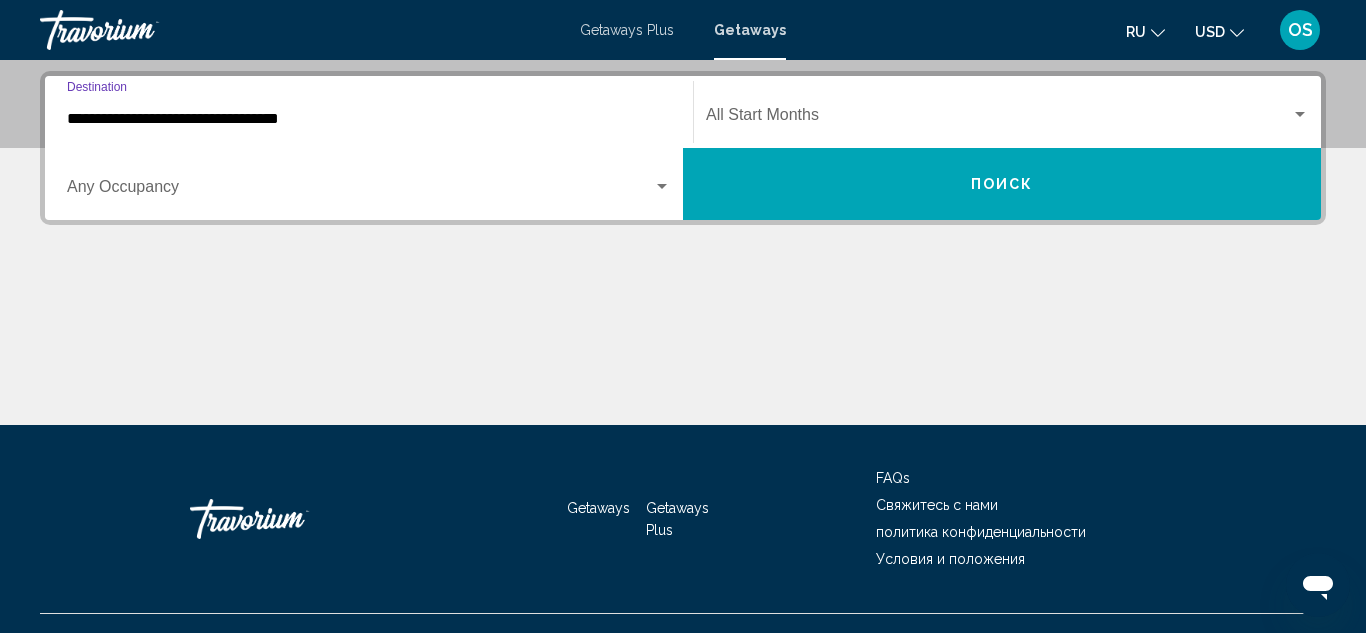 scroll, scrollTop: 458, scrollLeft: 0, axis: vertical 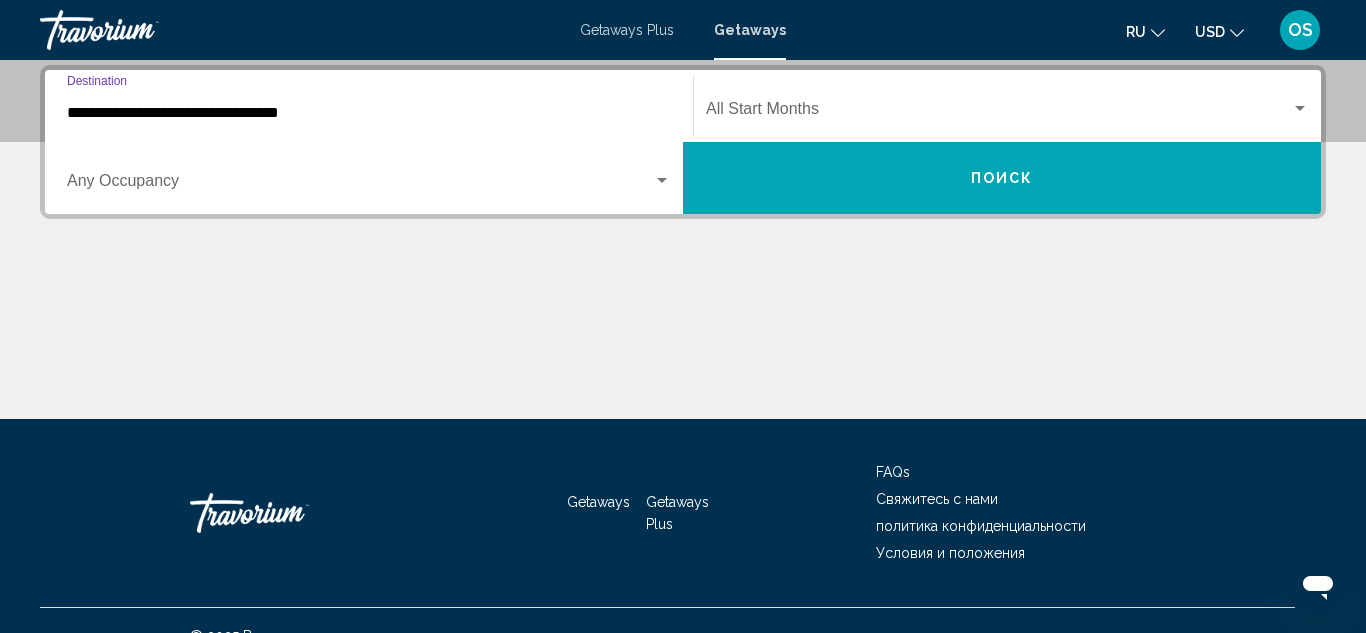 click on "**********" at bounding box center [369, 113] 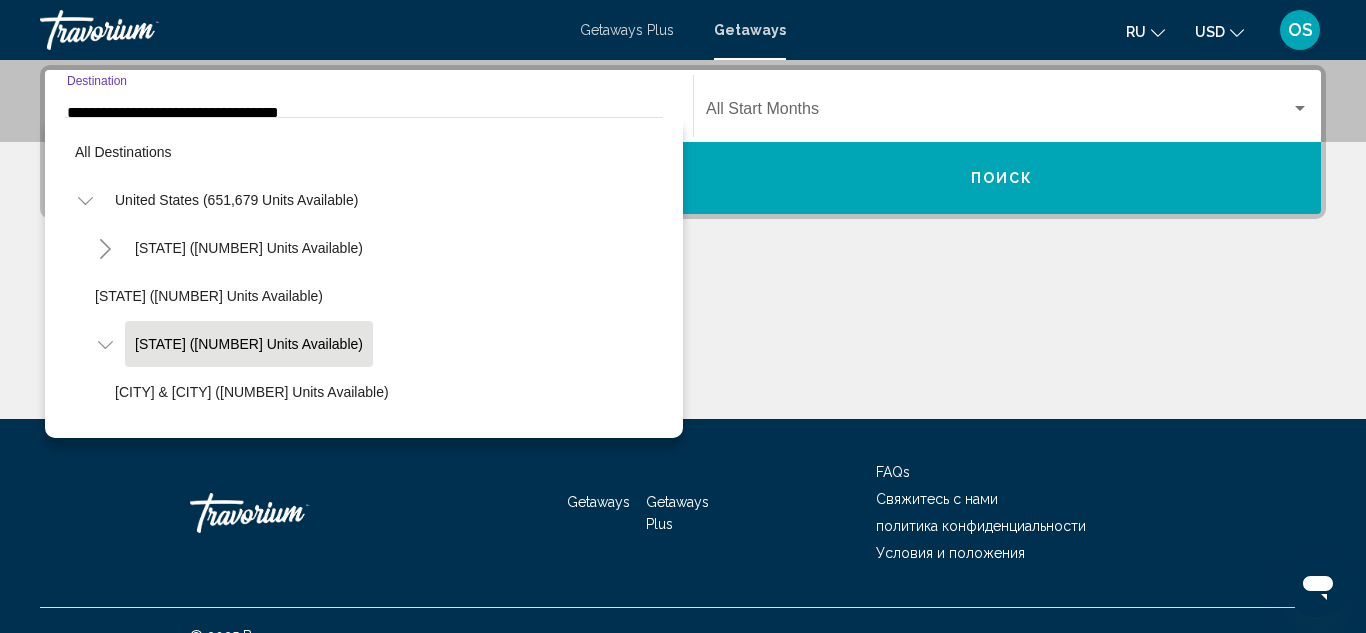 scroll, scrollTop: 415, scrollLeft: 0, axis: vertical 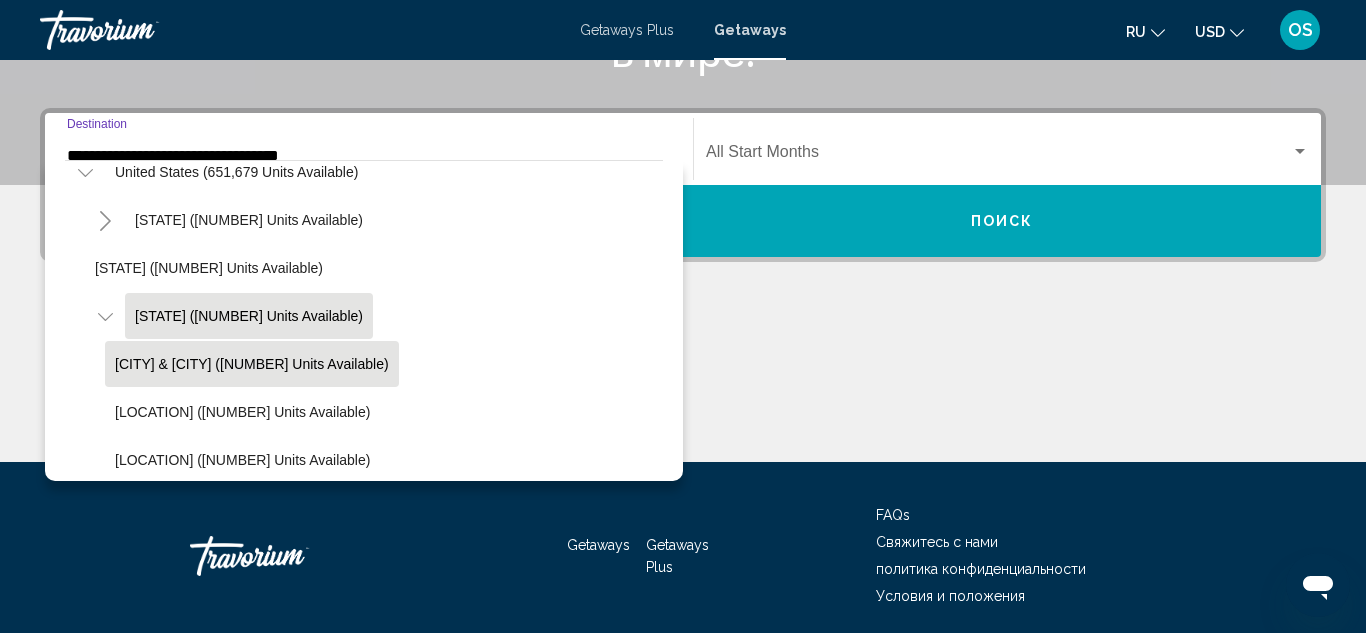 click on "[CITY] & [CITY] ([NUMBER] units available)" 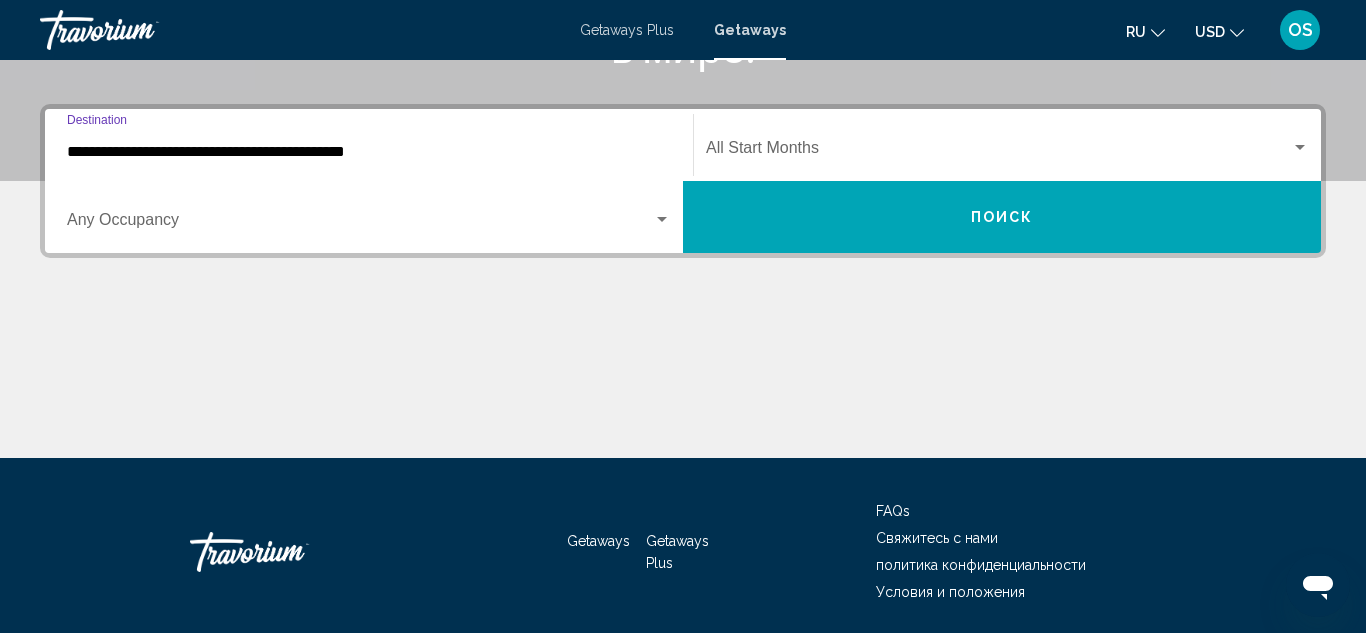 scroll, scrollTop: 458, scrollLeft: 0, axis: vertical 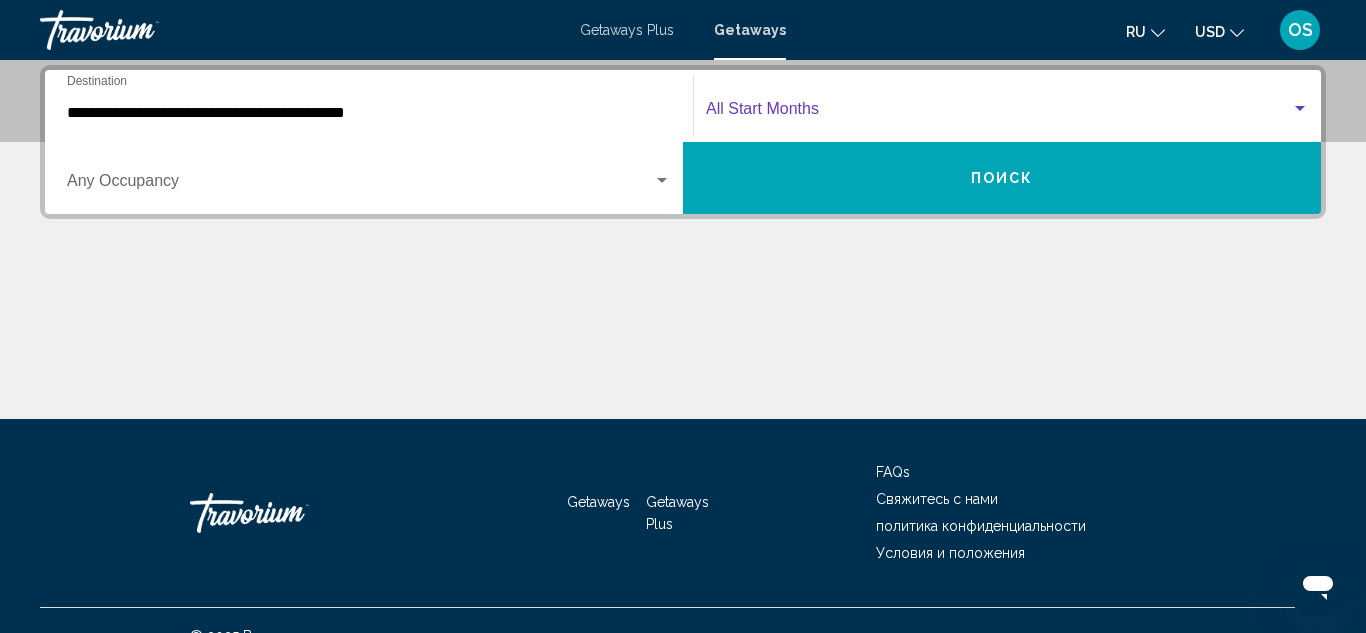 click at bounding box center (998, 113) 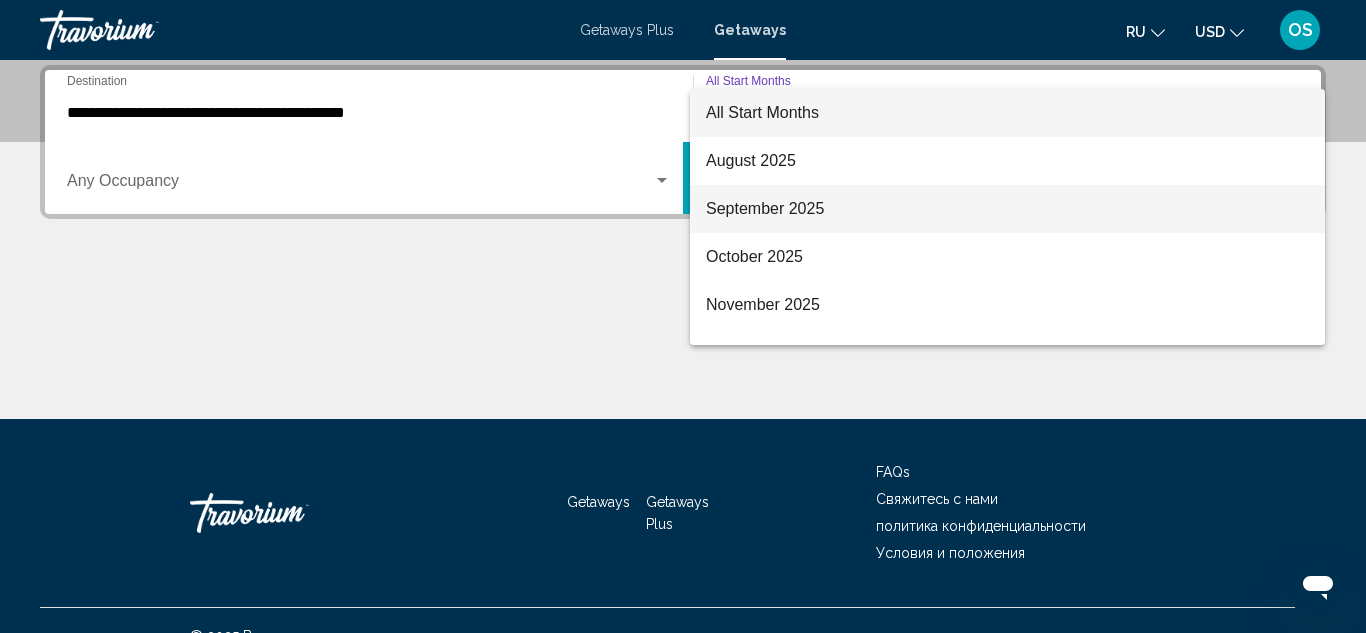 click on "September 2025" at bounding box center (1007, 209) 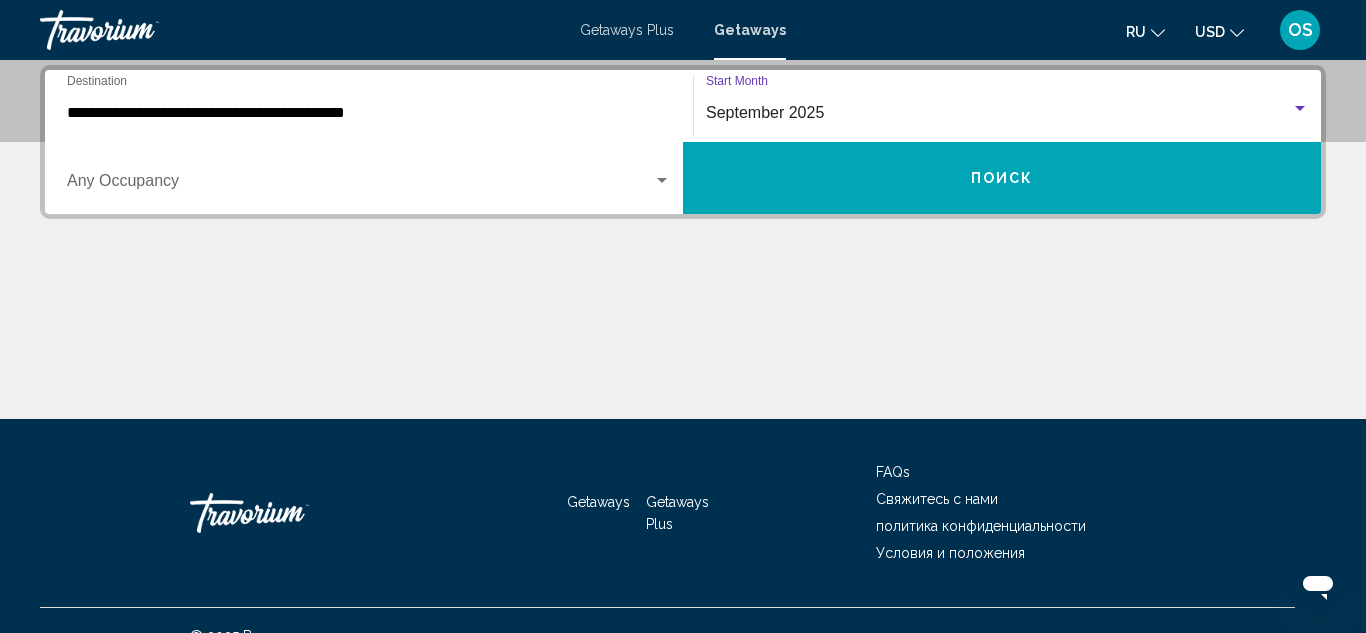 click at bounding box center [360, 185] 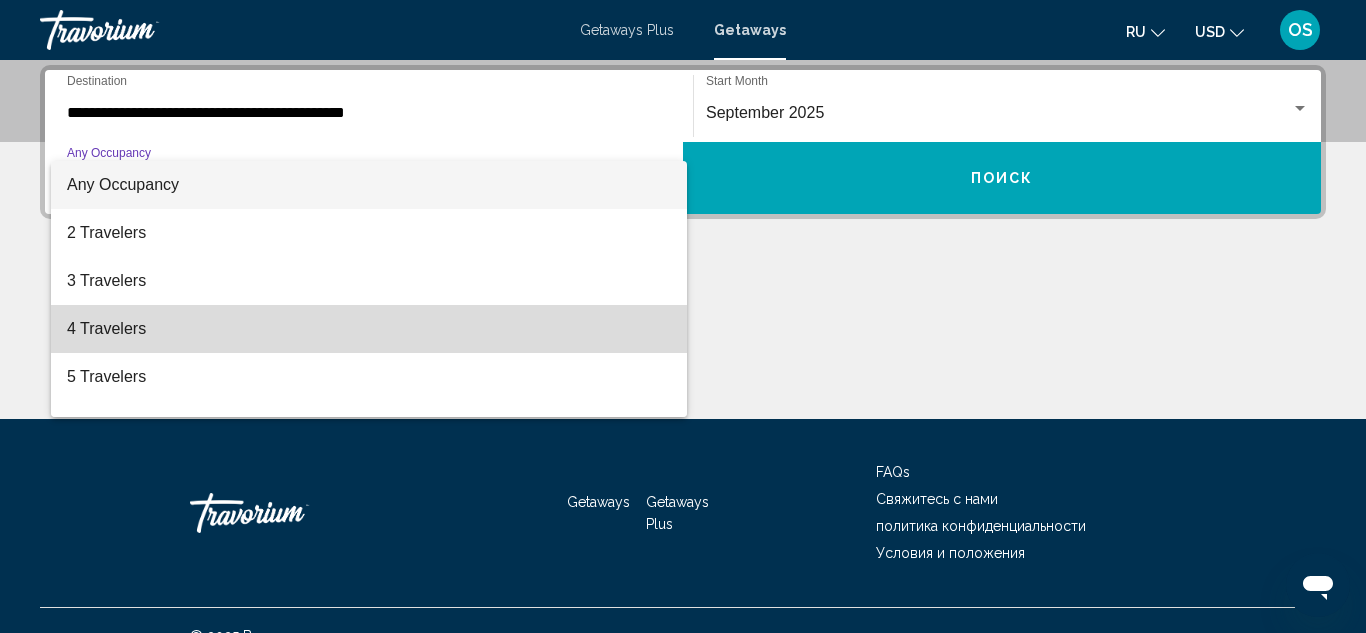 click on "4 Travelers" at bounding box center (369, 329) 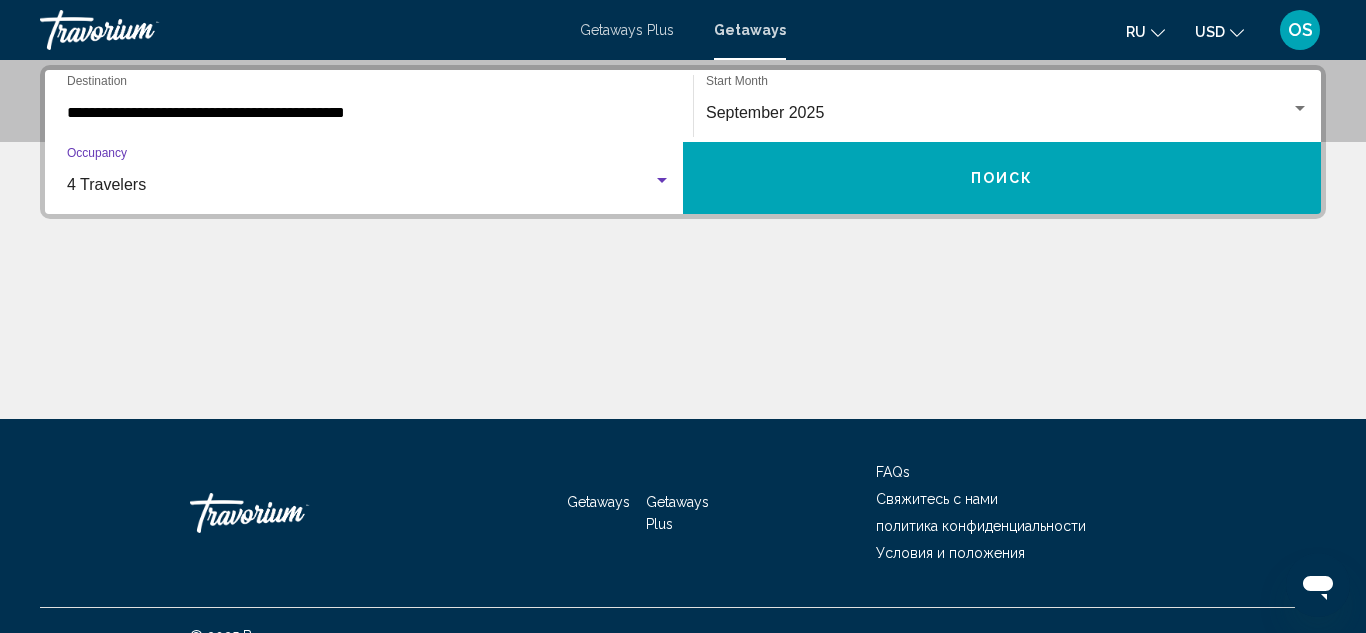 click on "Поиск" at bounding box center [1002, 178] 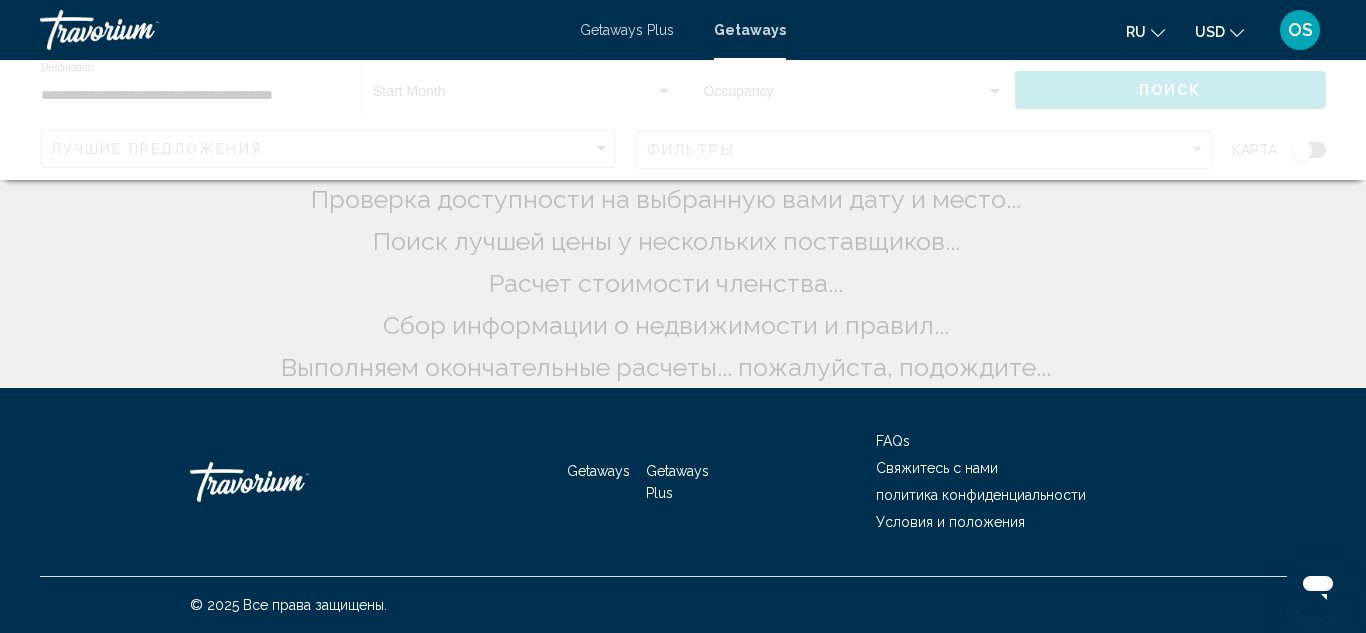 scroll, scrollTop: 0, scrollLeft: 0, axis: both 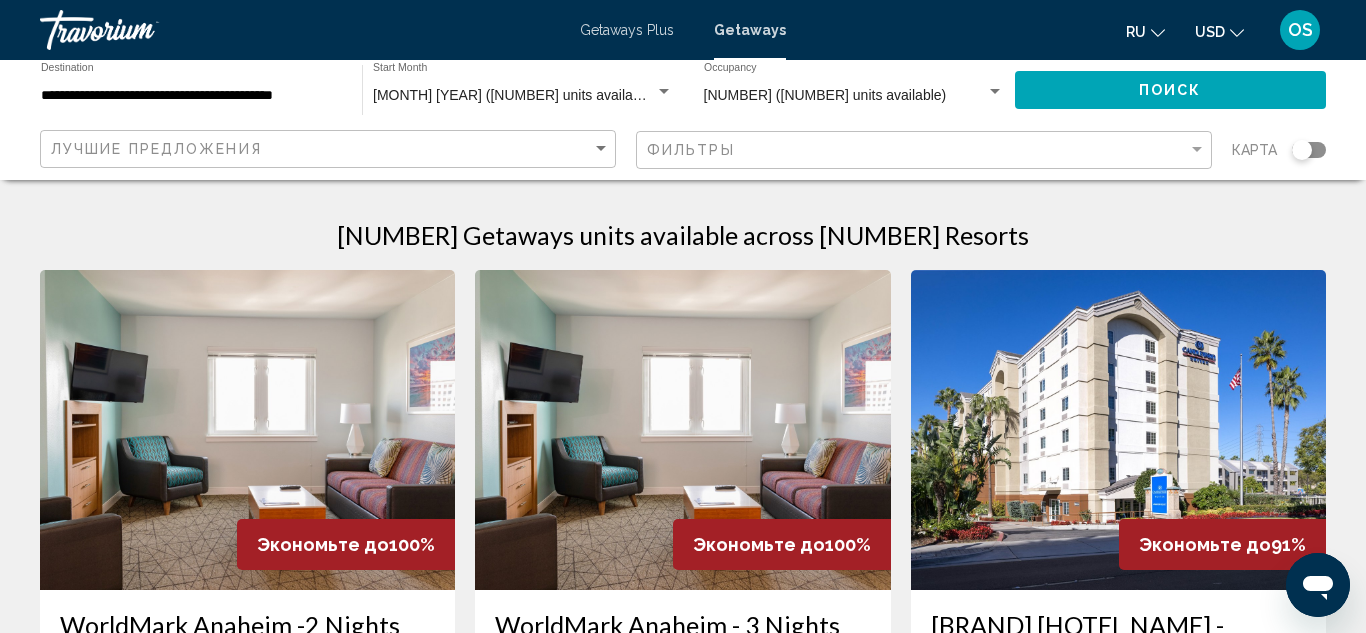 click on "Лучшие предложения" 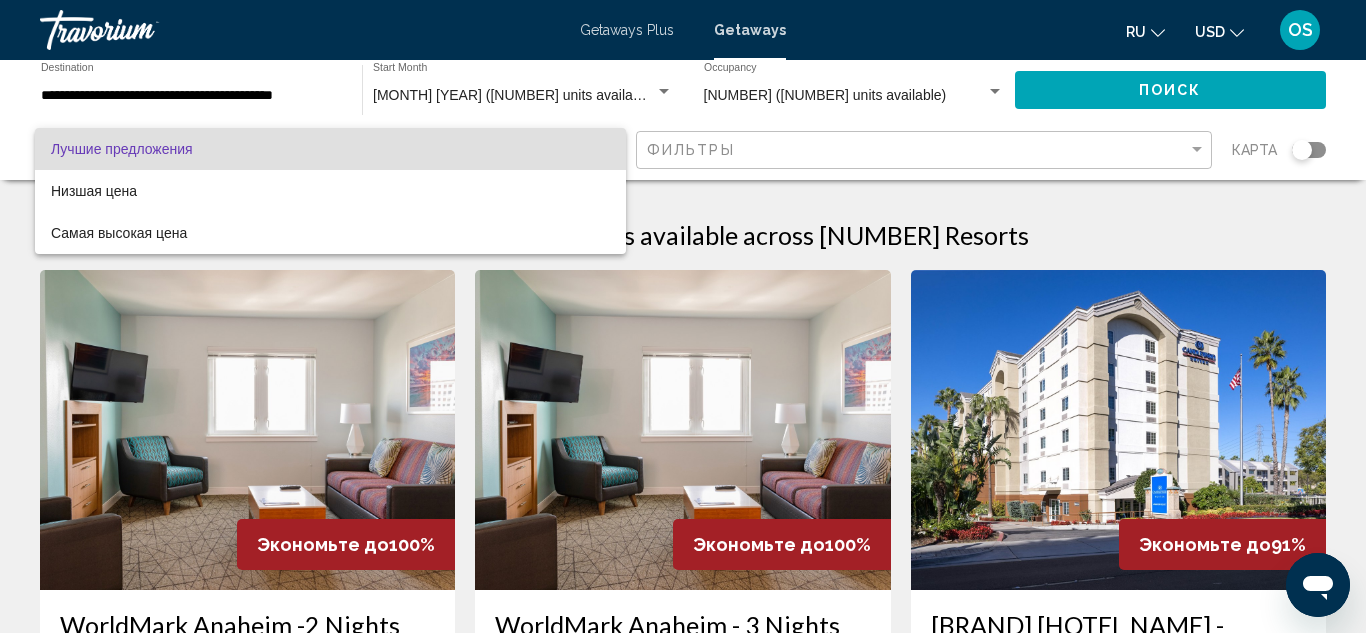 click at bounding box center (683, 316) 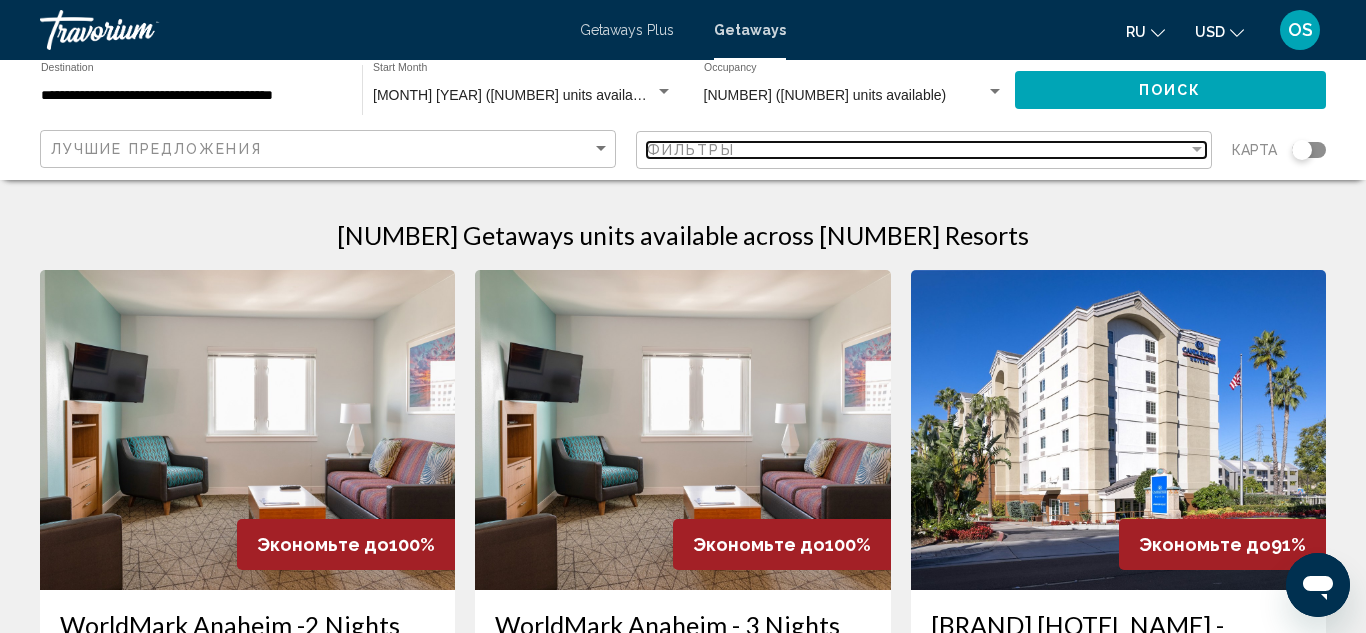 click at bounding box center (1197, 150) 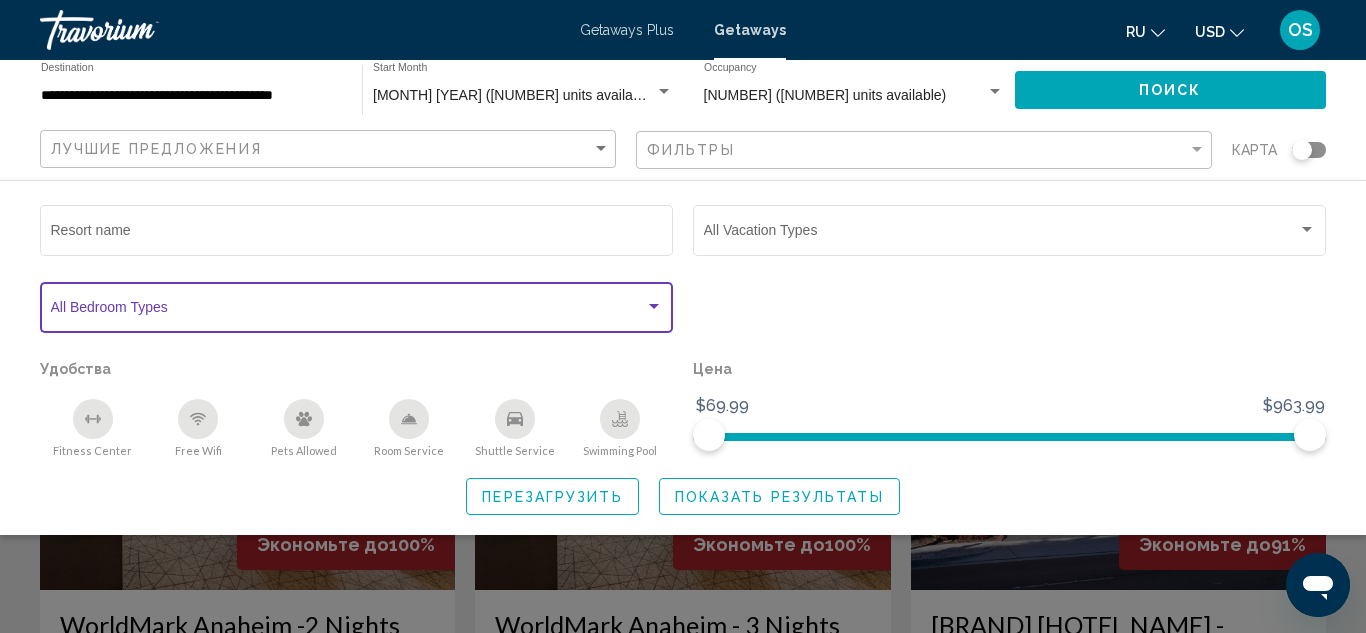 click at bounding box center (348, 311) 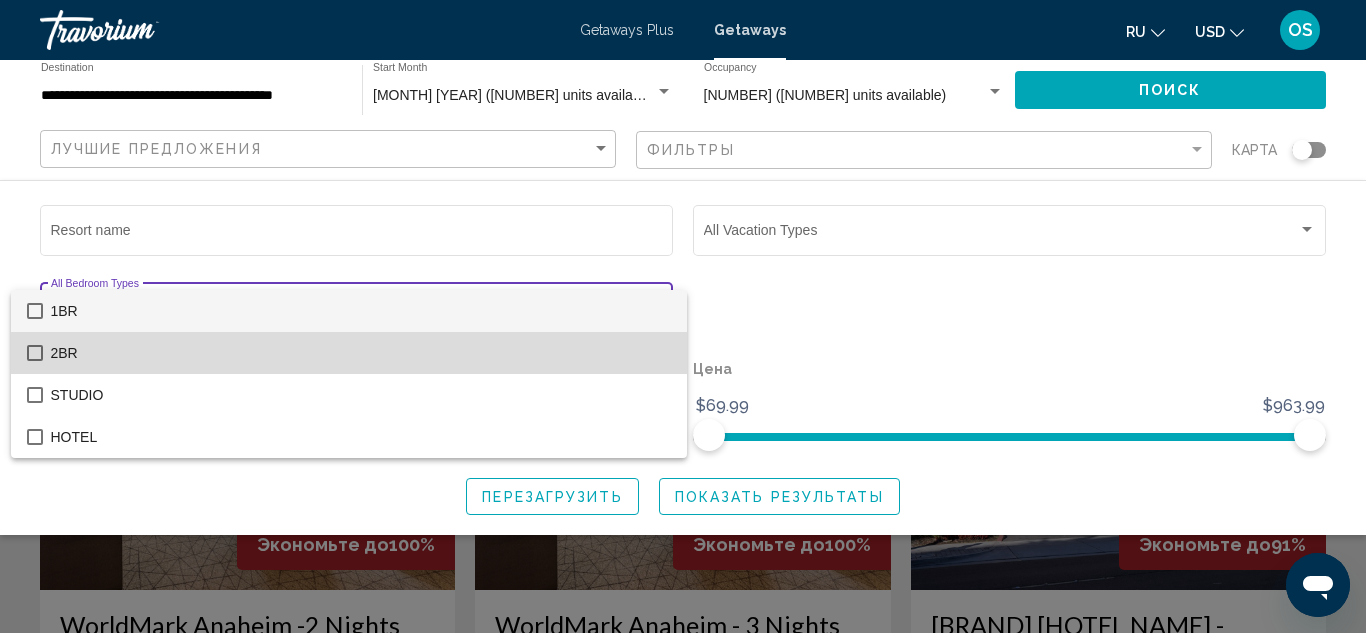 click on "2BR" at bounding box center [361, 353] 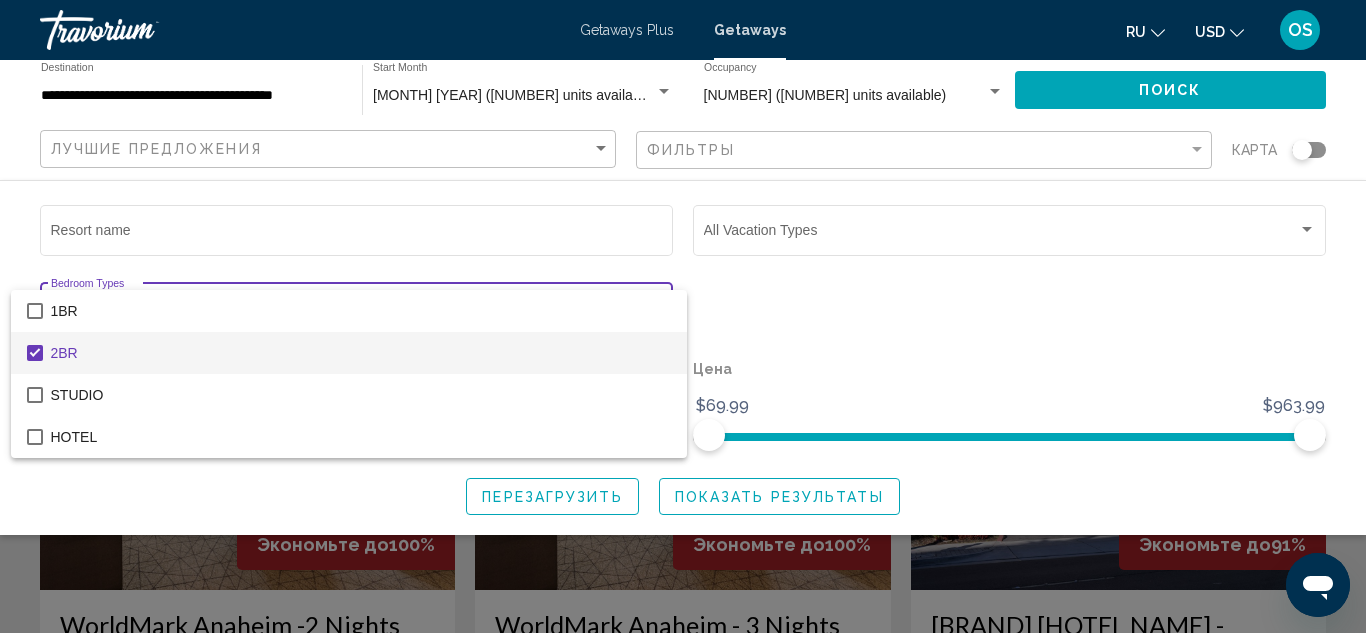 click at bounding box center [683, 316] 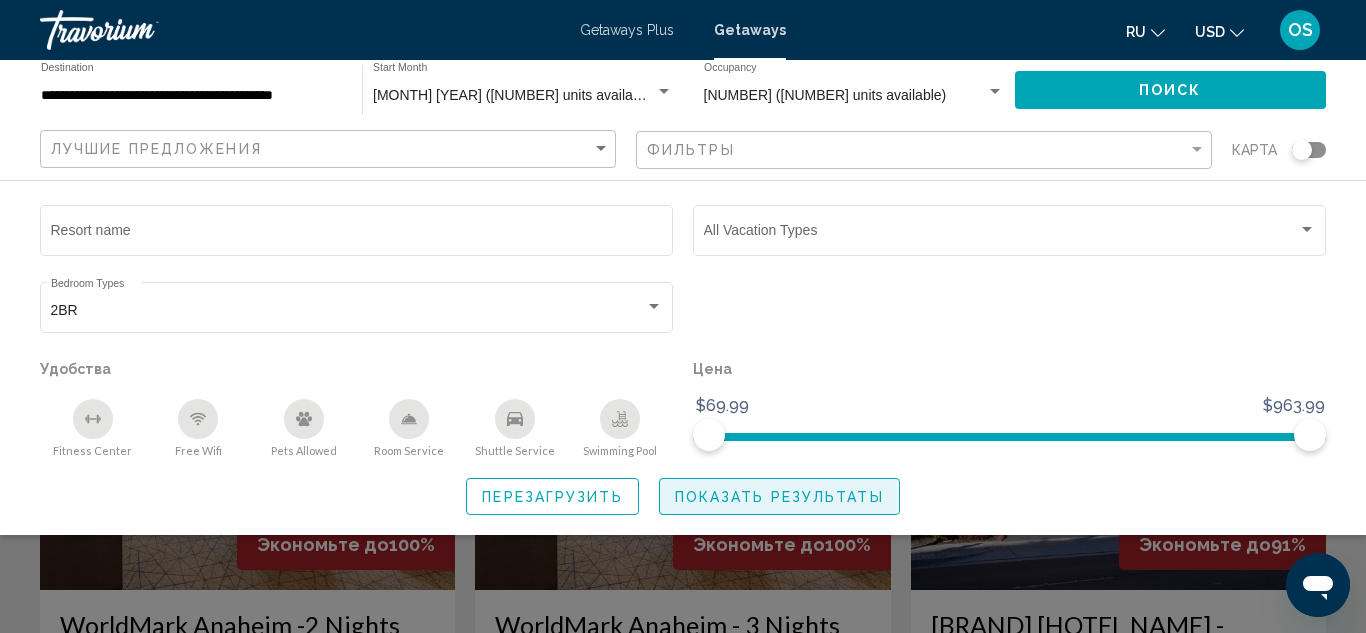 click on "Показать результаты" 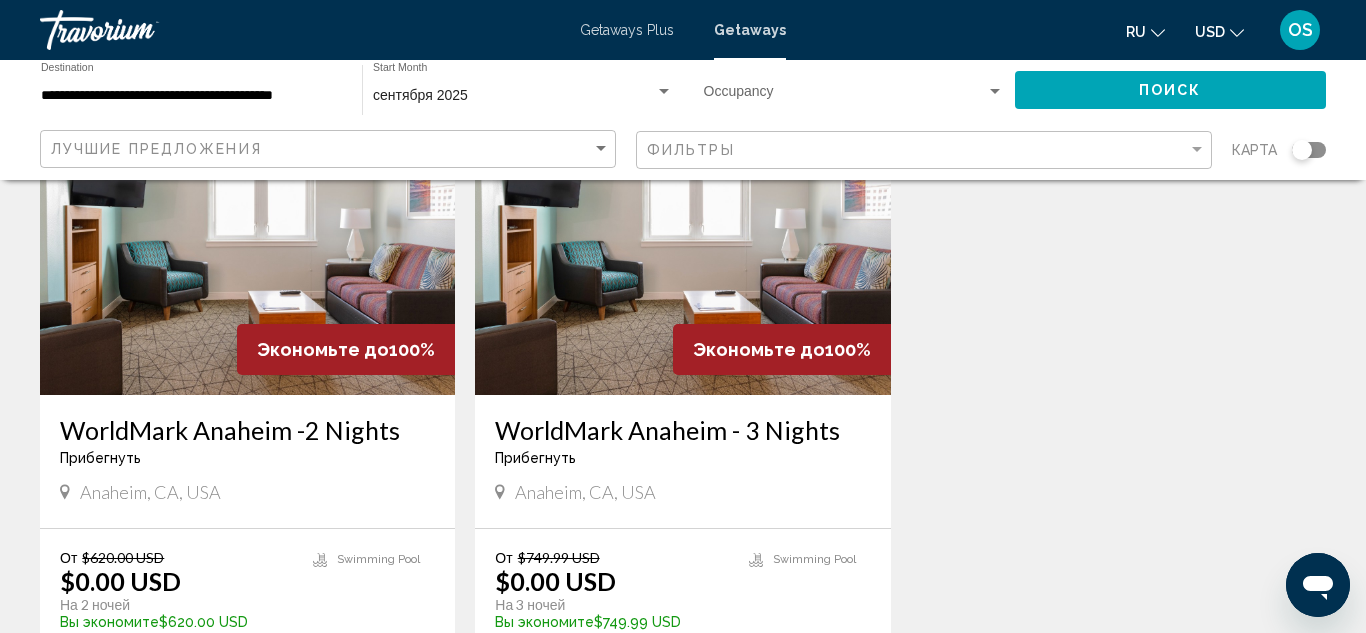 scroll, scrollTop: 191, scrollLeft: 0, axis: vertical 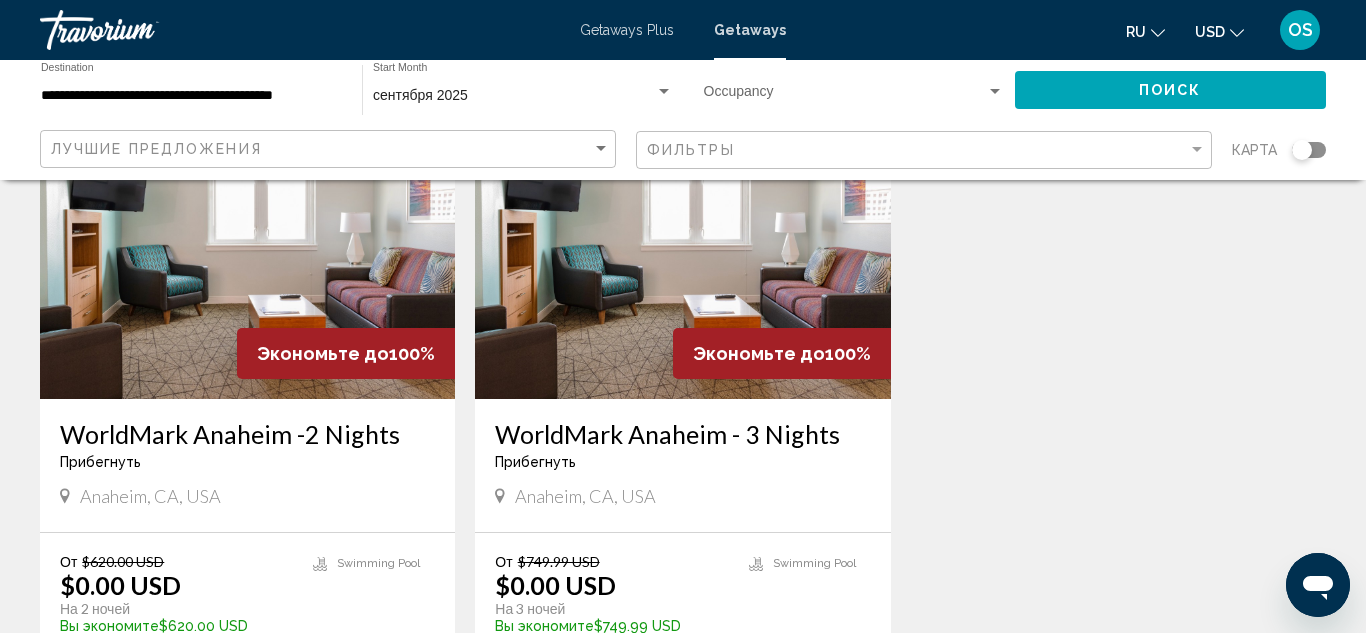 click at bounding box center (682, 239) 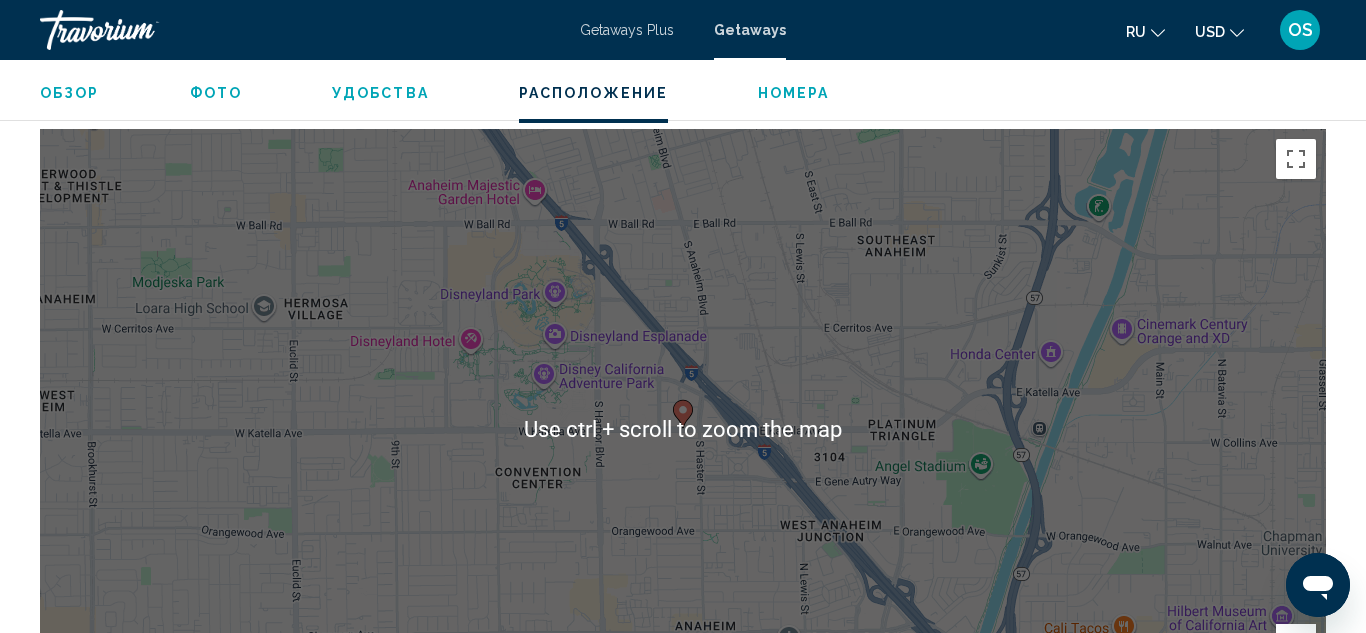 scroll, scrollTop: 3312, scrollLeft: 0, axis: vertical 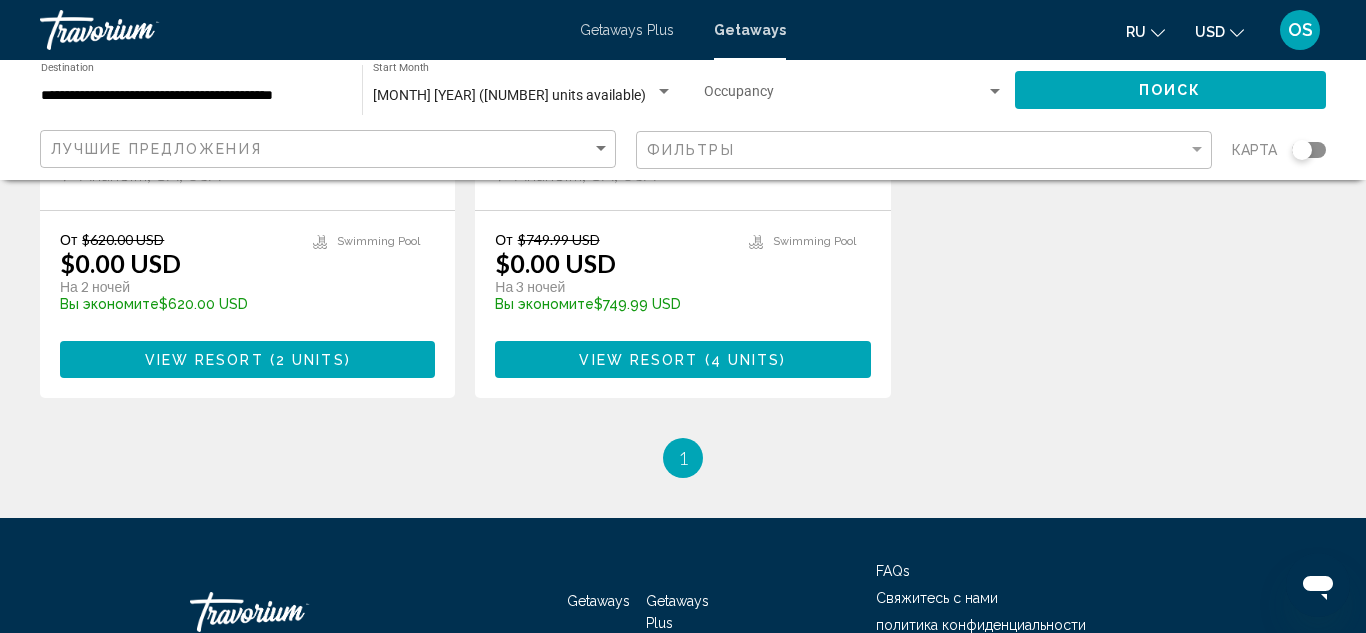 click on "Фильтры" 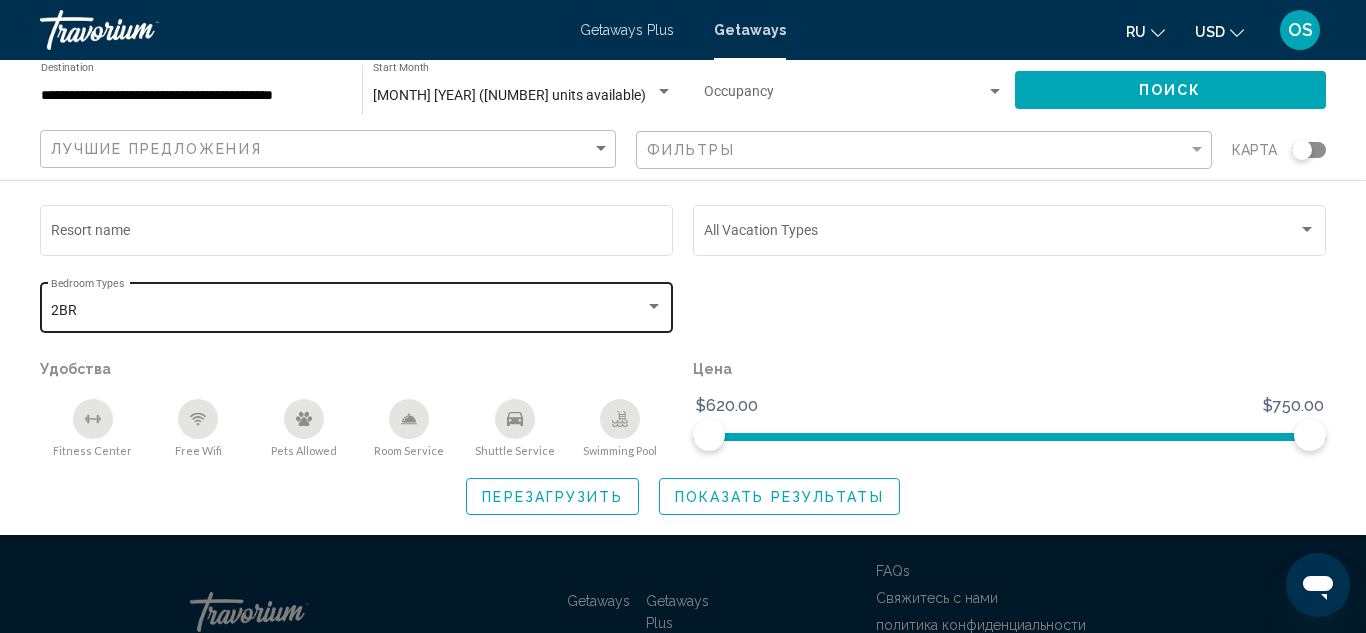 click on "2BR Bedroom Types All Bedroom Types" 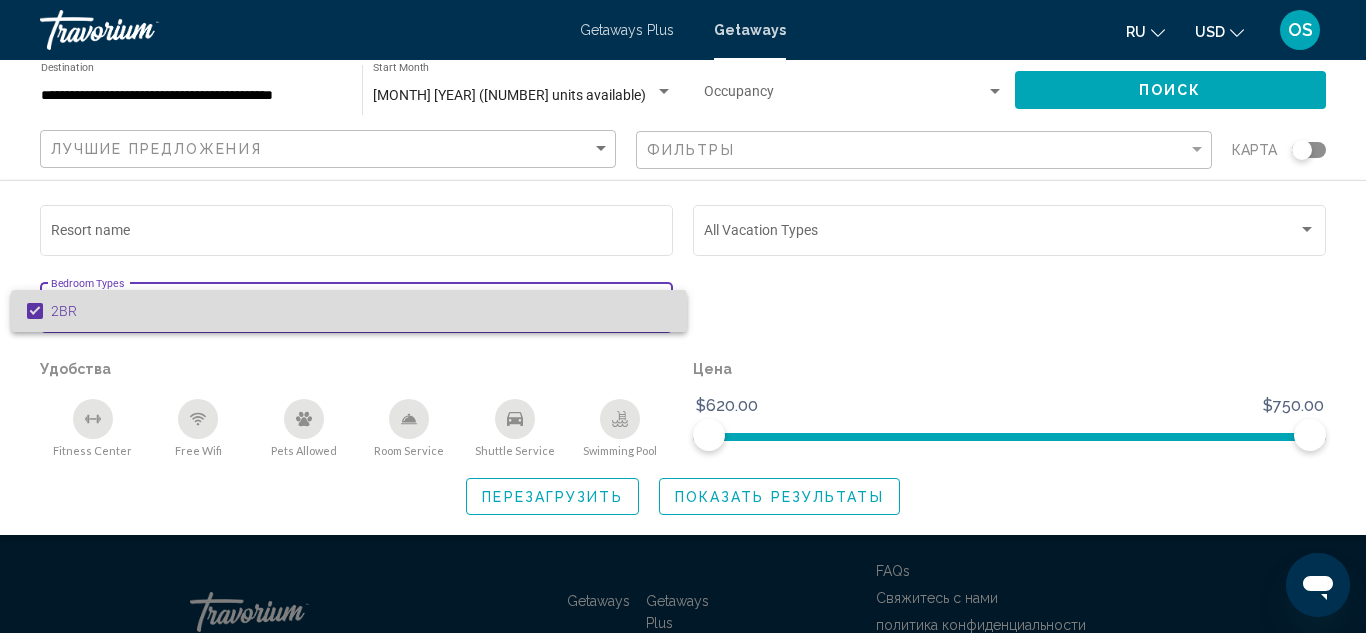 click on "2BR" at bounding box center (361, 311) 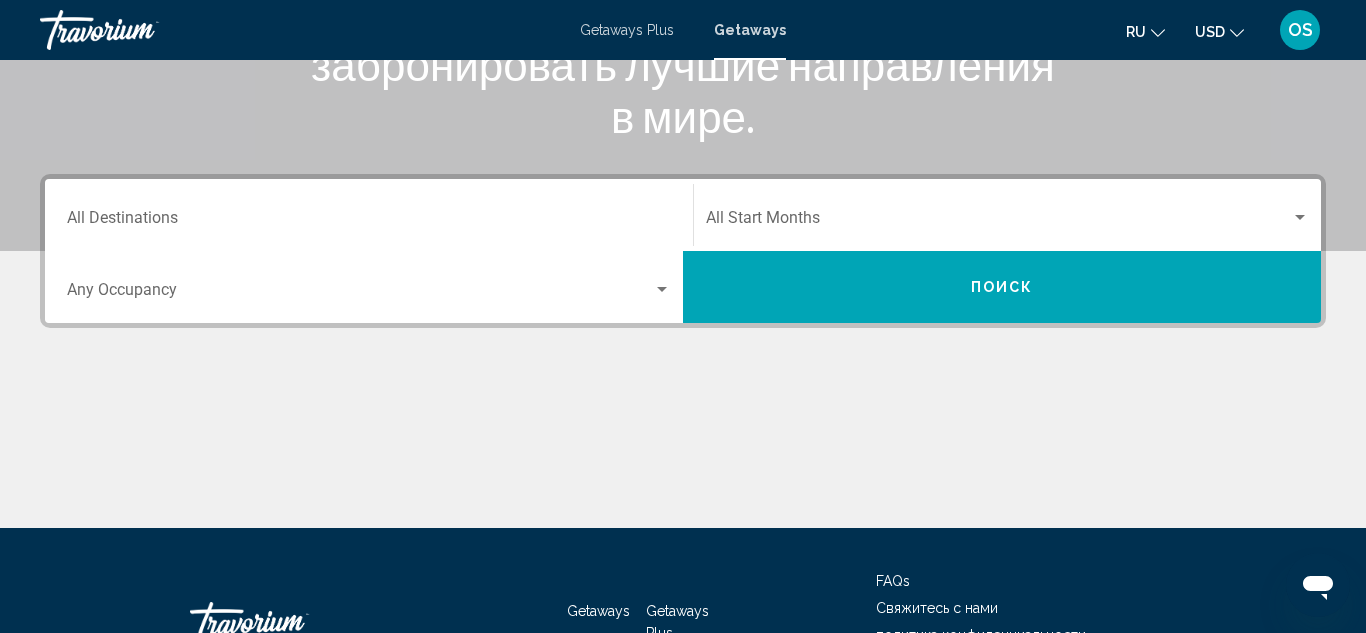 scroll, scrollTop: 355, scrollLeft: 0, axis: vertical 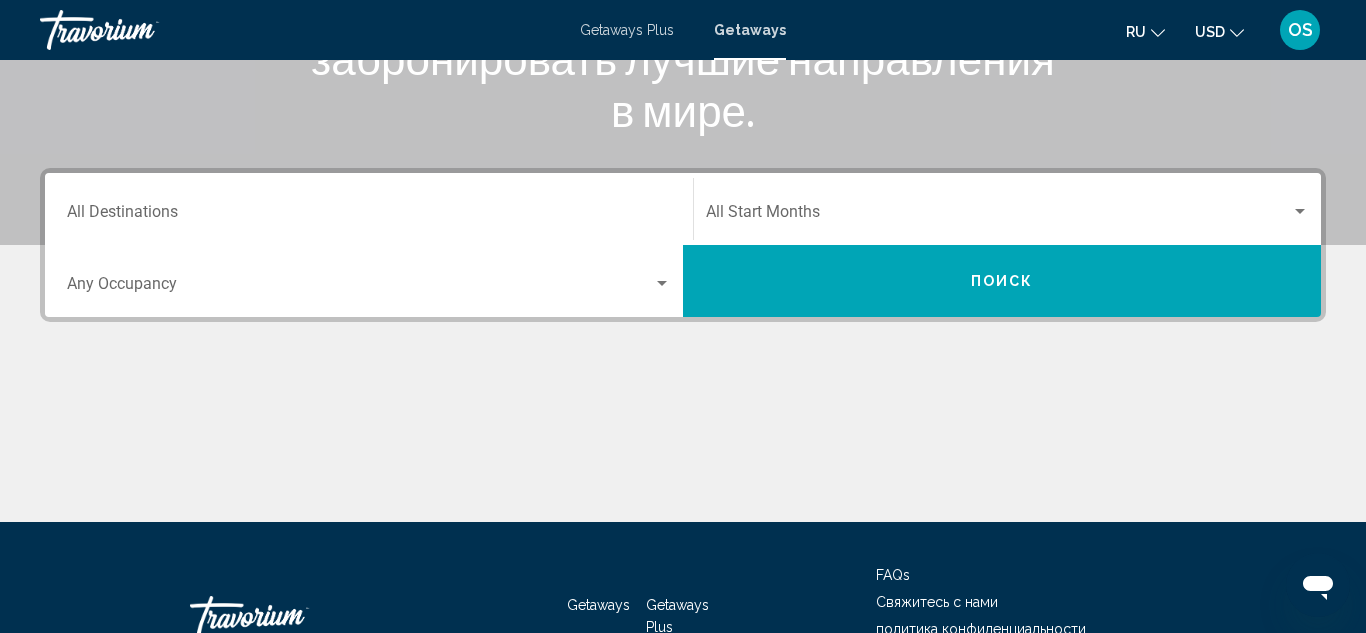 click at bounding box center [360, 288] 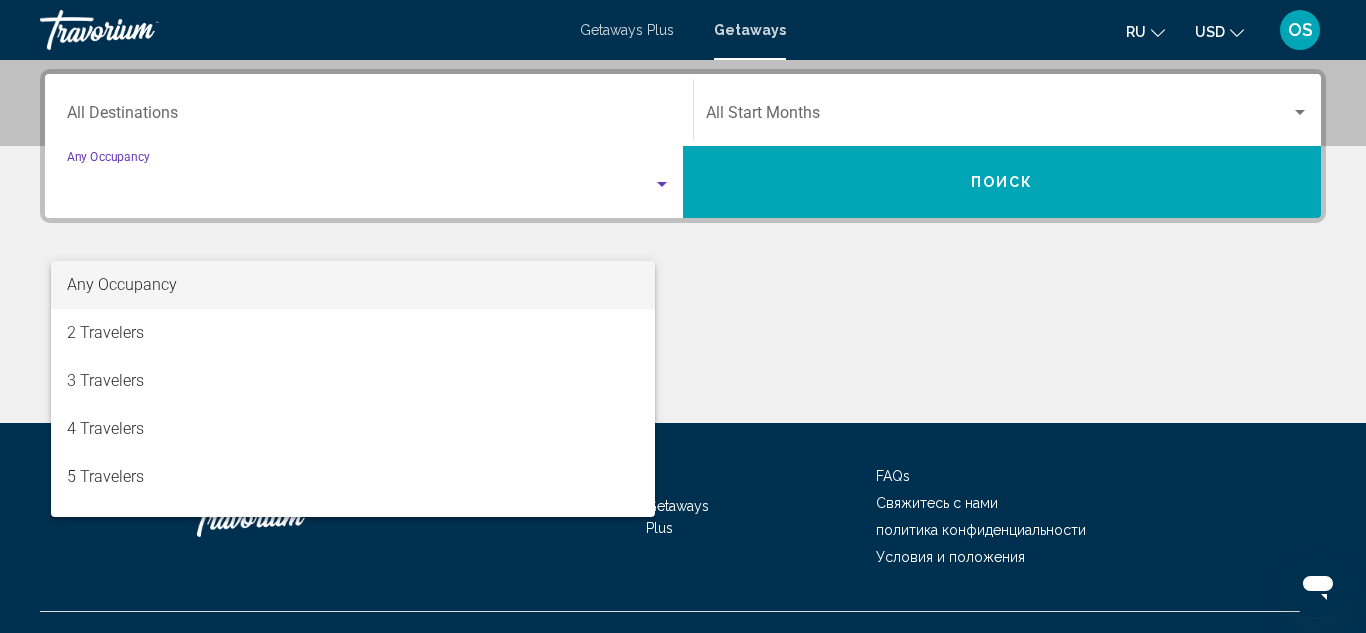 scroll, scrollTop: 458, scrollLeft: 0, axis: vertical 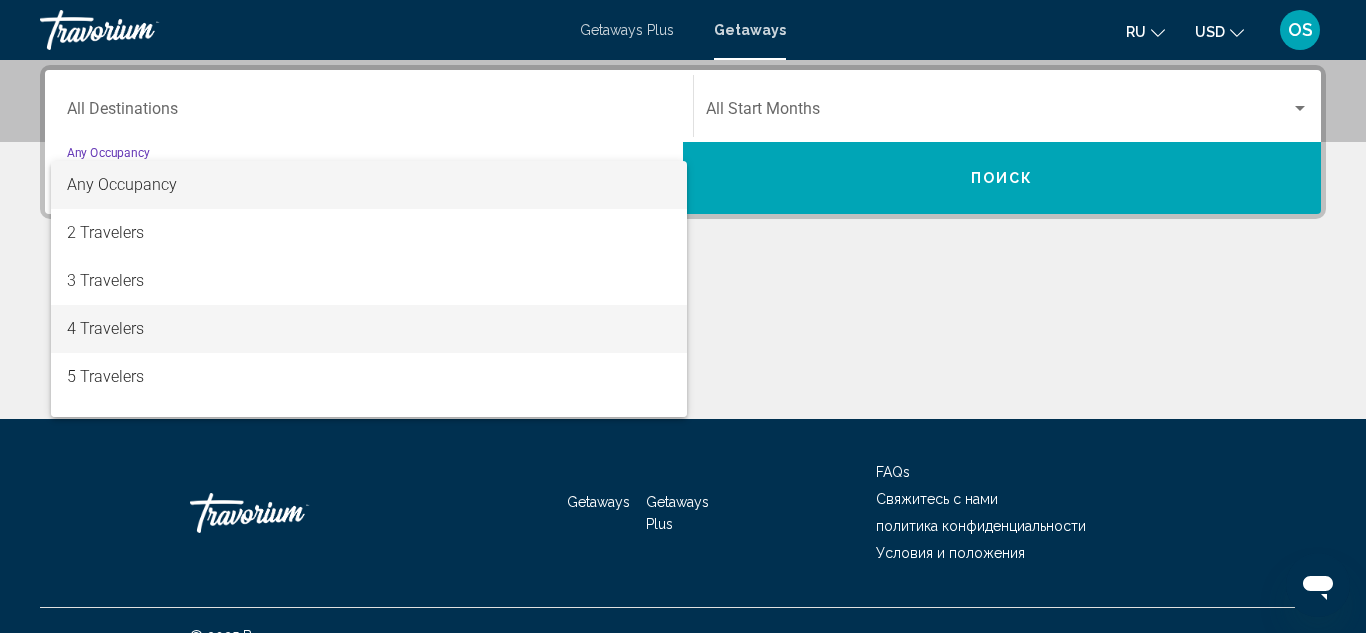 click on "4 Travelers" at bounding box center (369, 329) 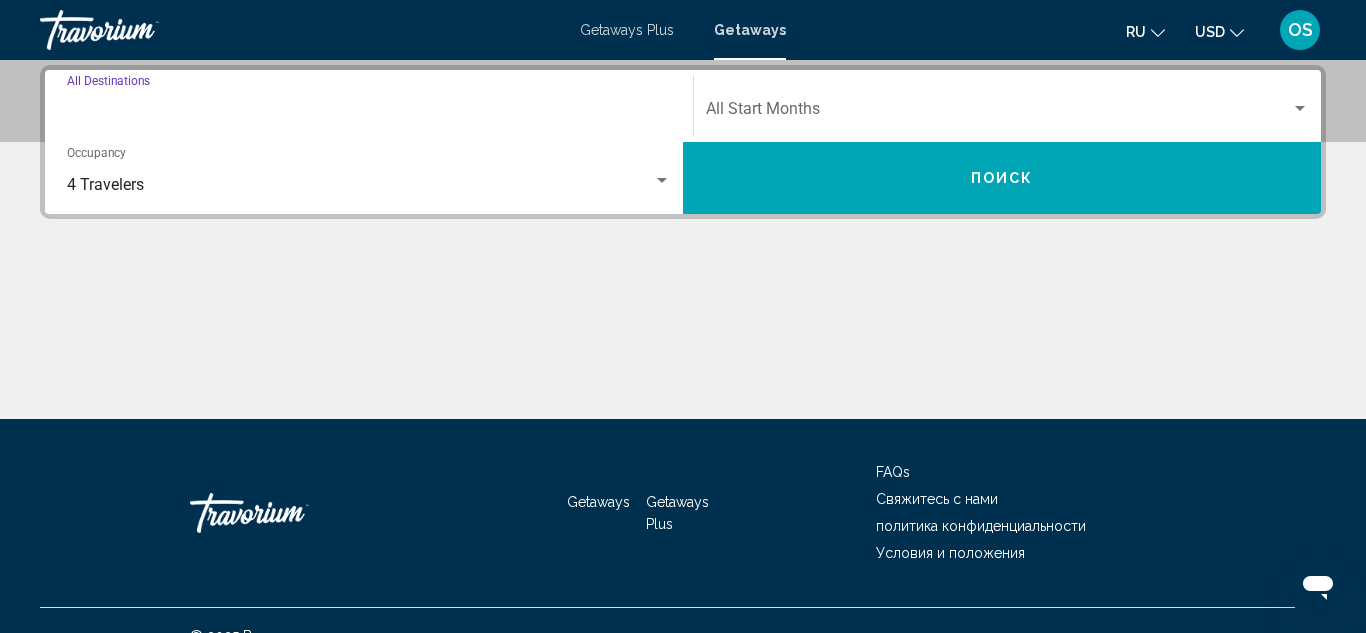 click on "Destination All Destinations" at bounding box center (369, 113) 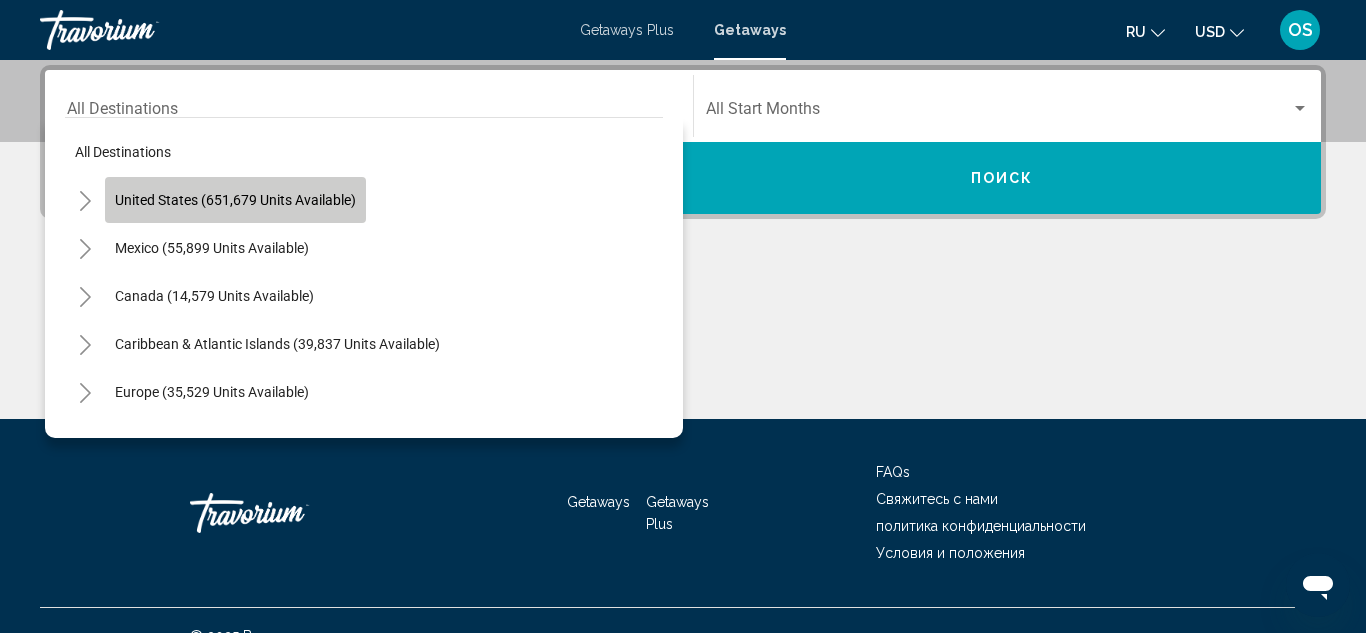 click on "United States (651,679 units available)" 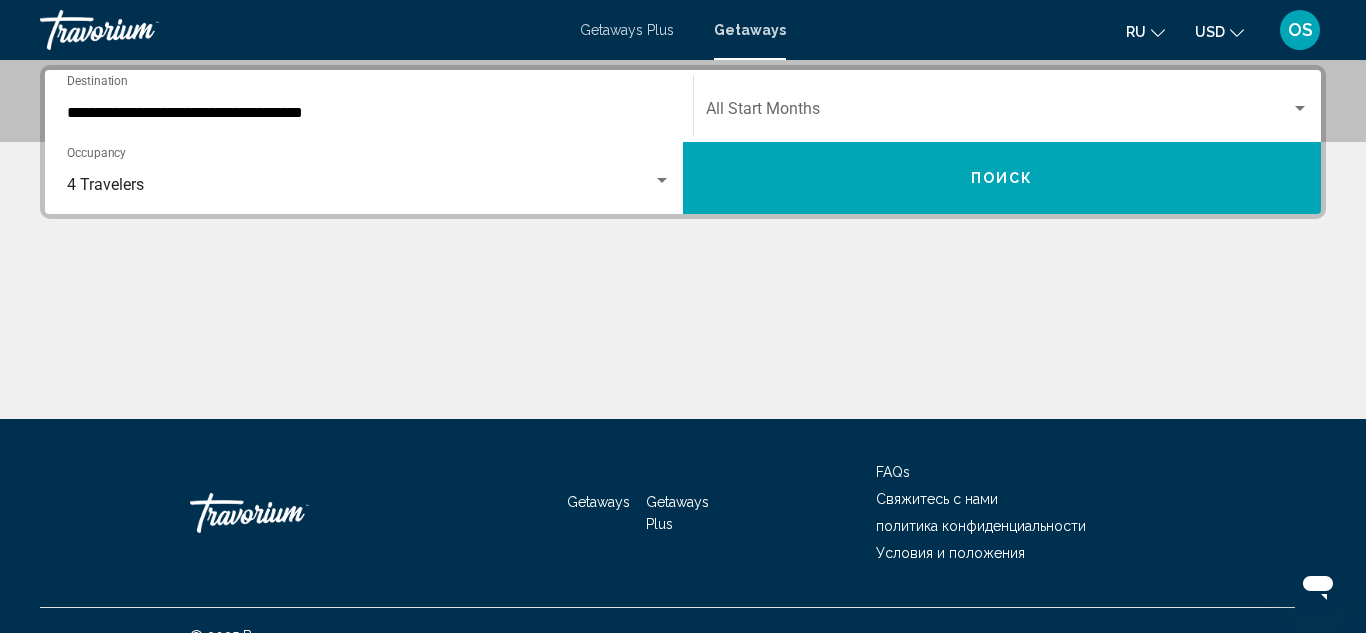 click on "**********" at bounding box center (369, 106) 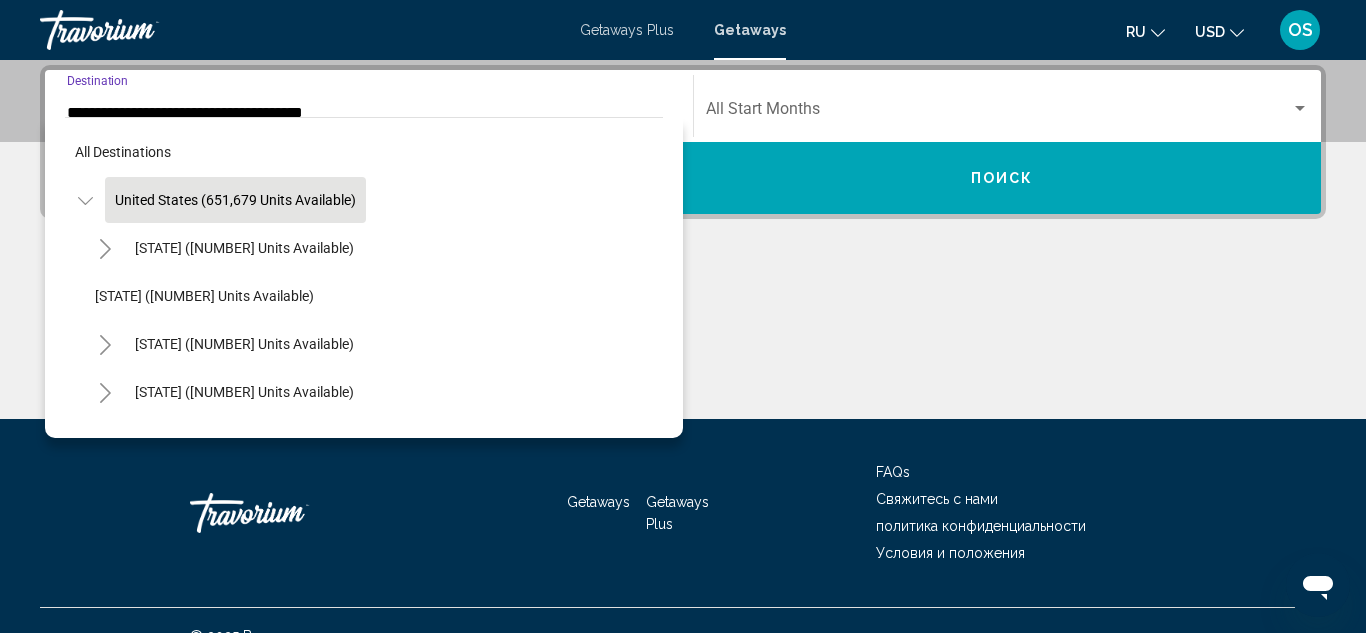 scroll, scrollTop: 342, scrollLeft: 0, axis: vertical 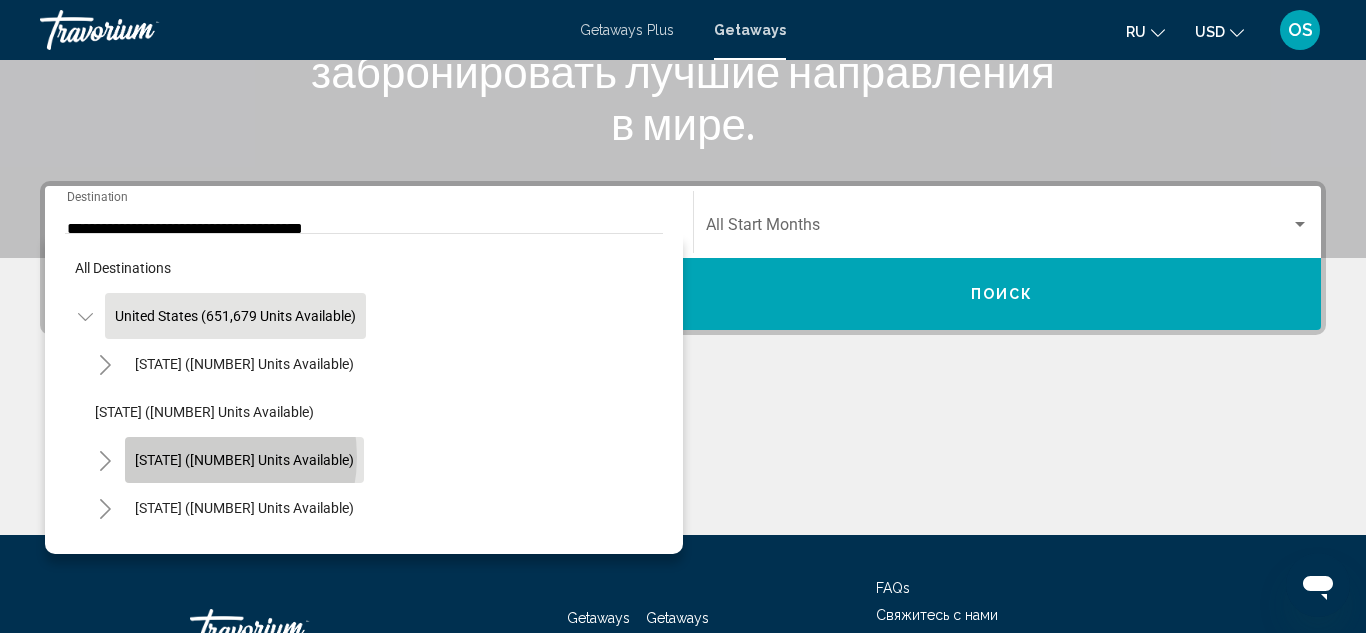 click on "[STATE] ([NUMBER] units available)" 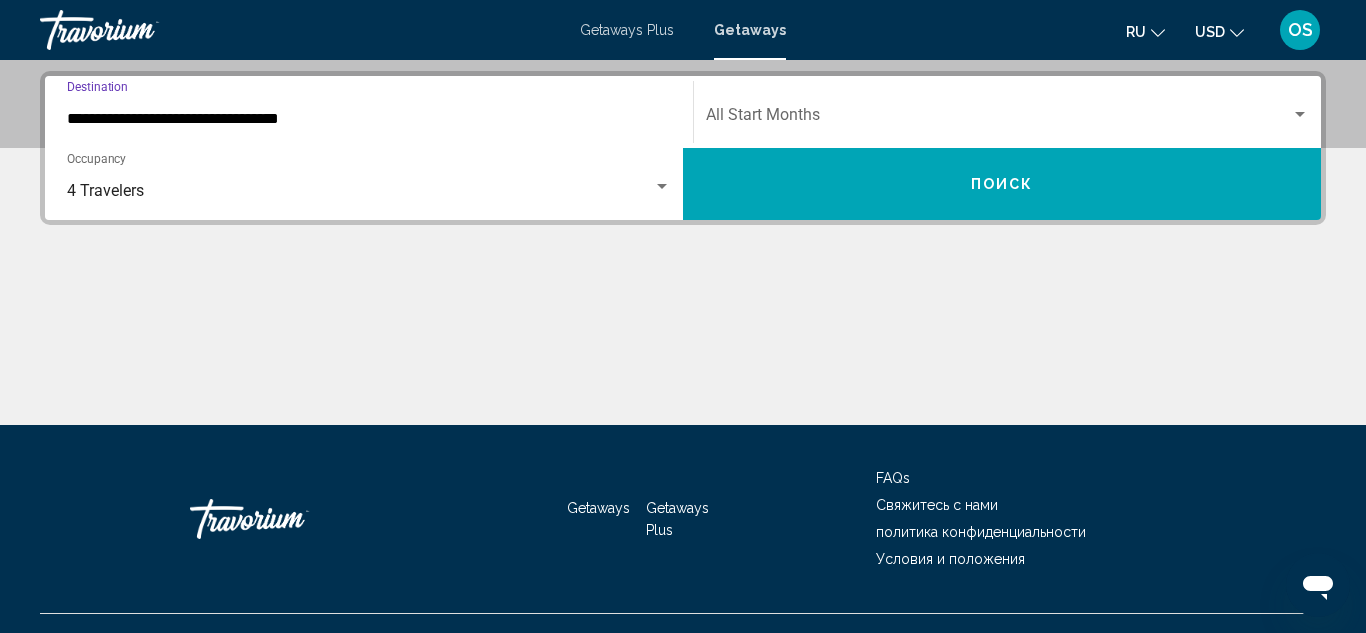 scroll, scrollTop: 458, scrollLeft: 0, axis: vertical 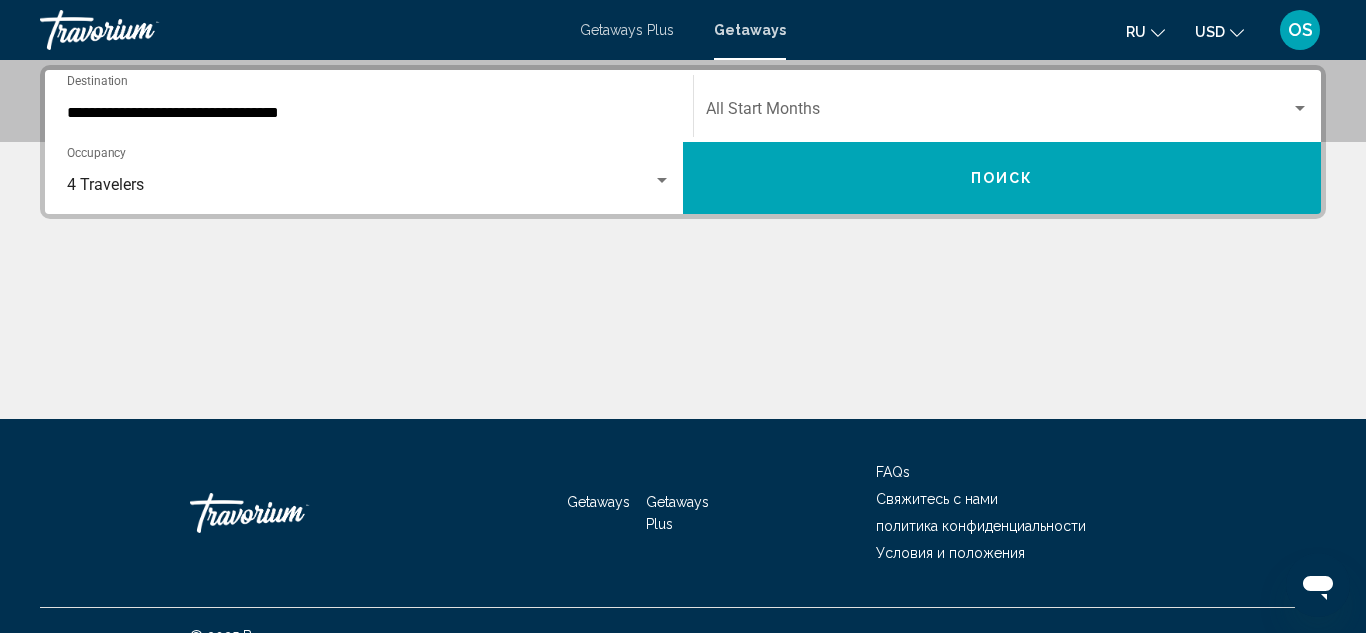 click on "**********" at bounding box center (369, 106) 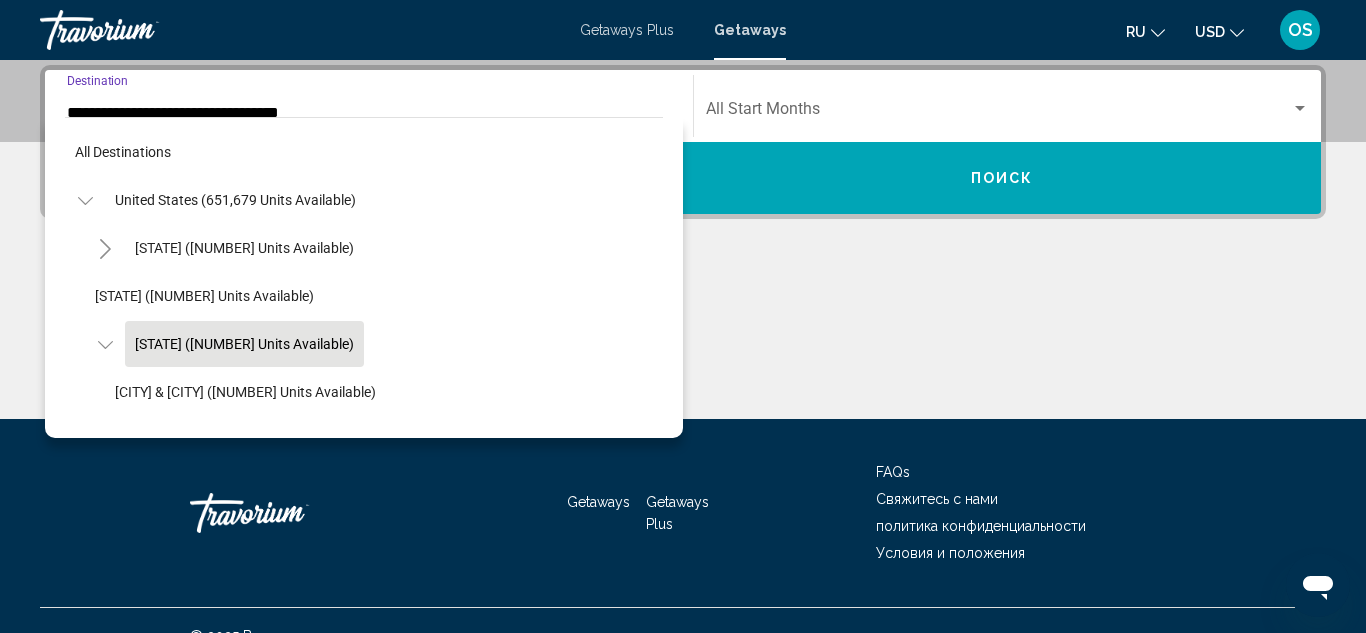 scroll, scrollTop: 415, scrollLeft: 0, axis: vertical 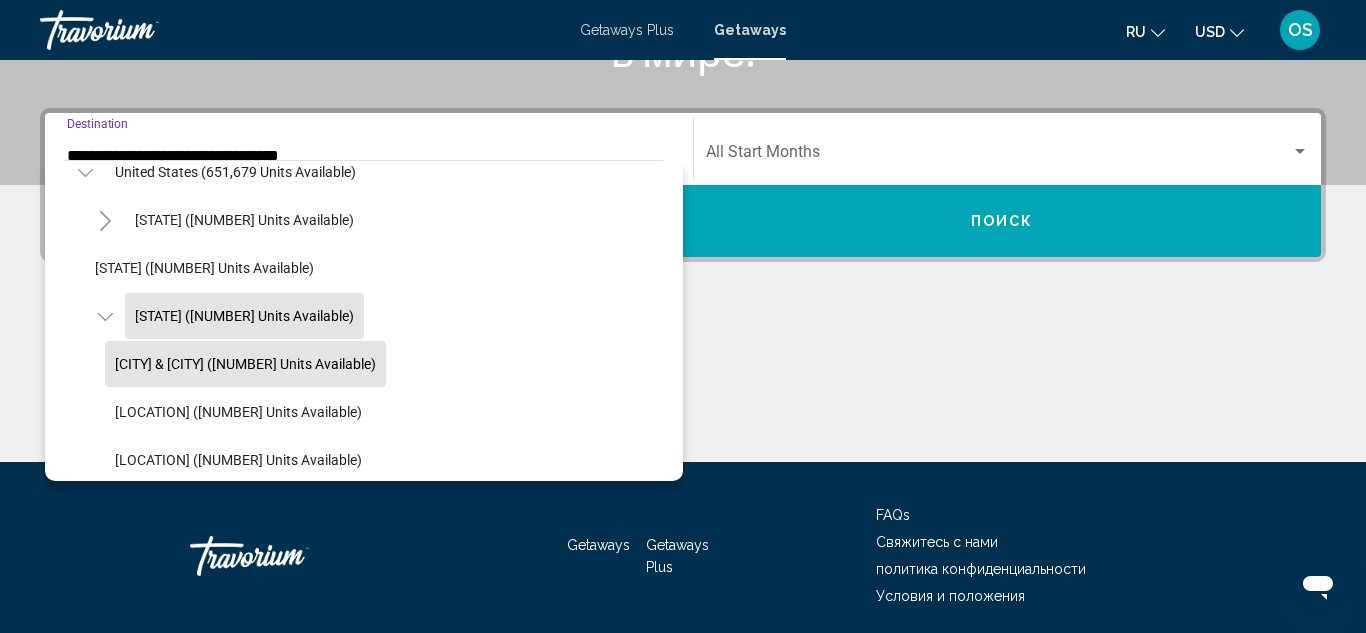 click on "[CITY] & [CITY] ([NUMBER] units available)" 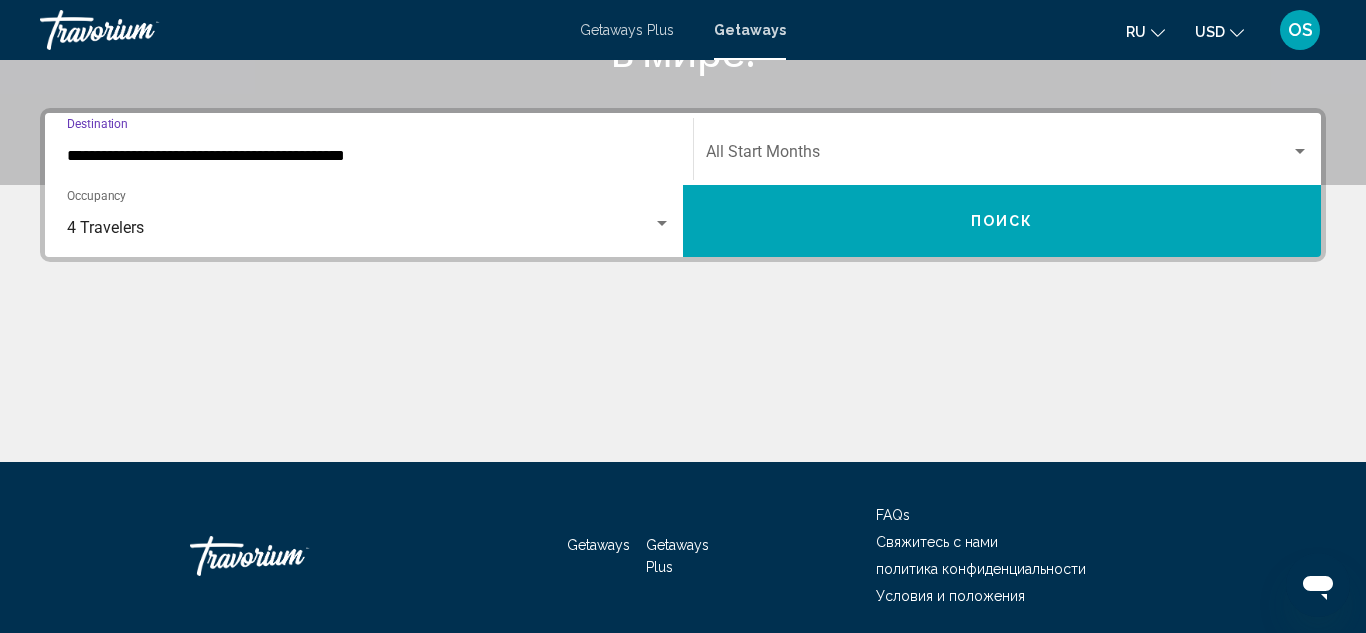 scroll, scrollTop: 458, scrollLeft: 0, axis: vertical 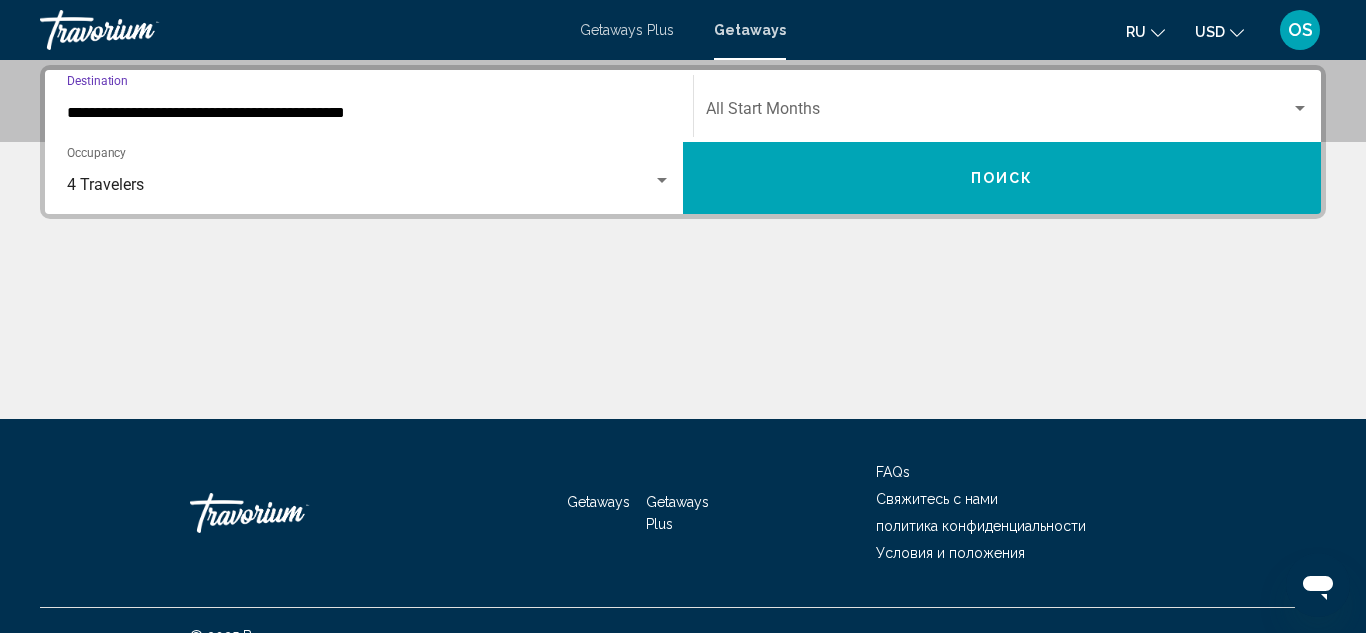 click at bounding box center (998, 113) 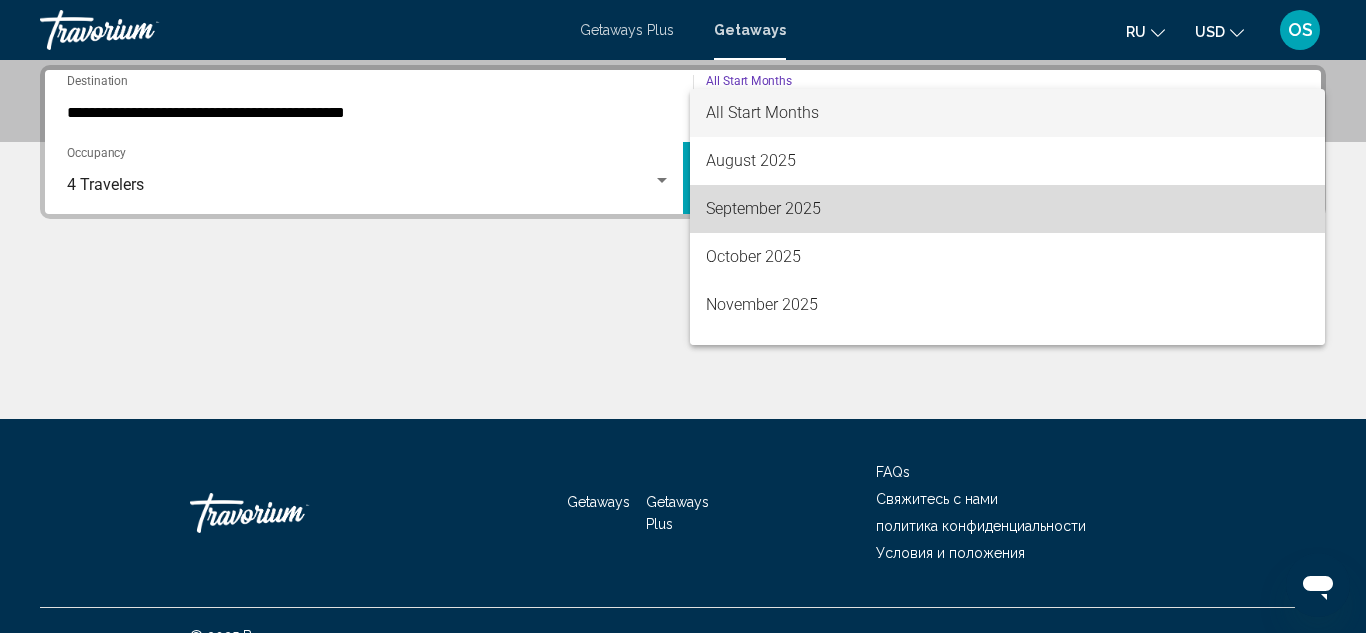 click on "September 2025" at bounding box center [1007, 209] 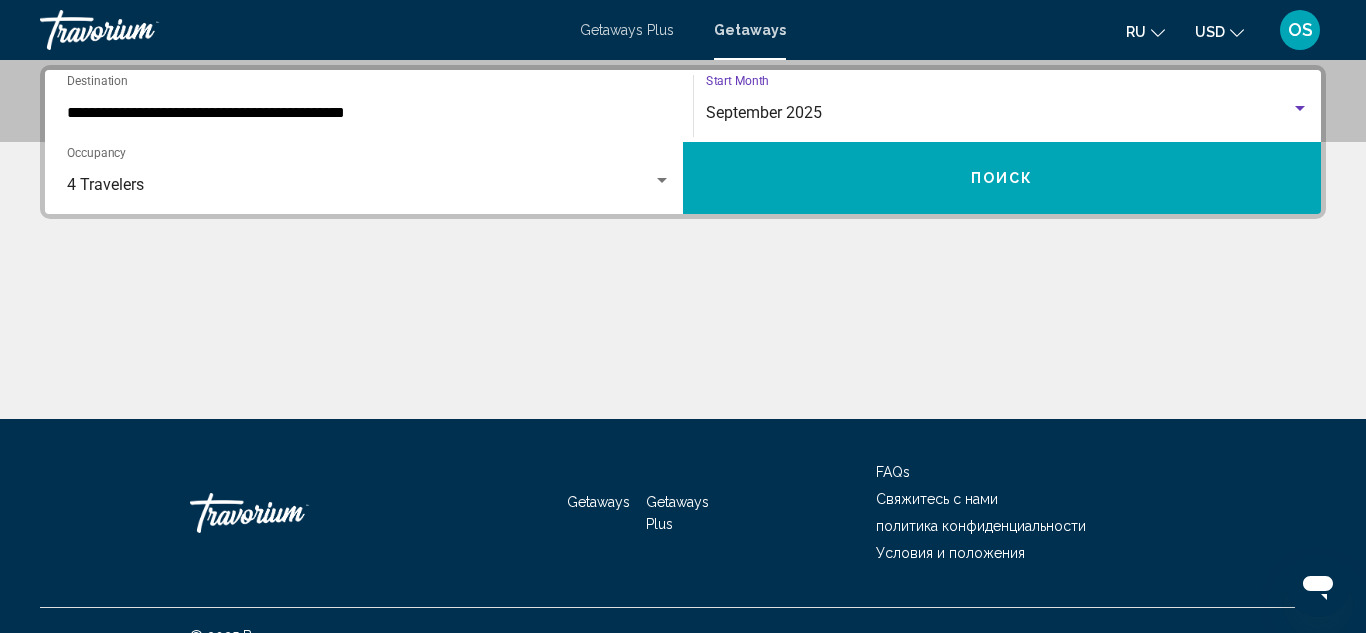 click on "Поиск" at bounding box center [1002, 178] 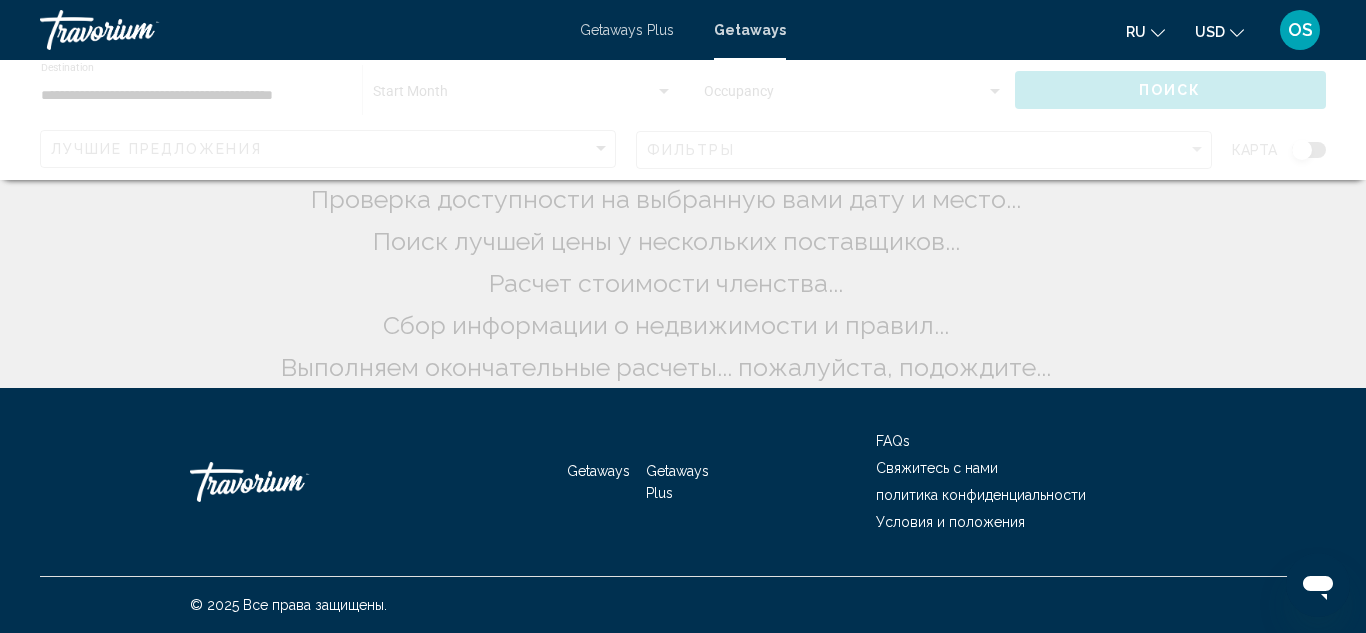 scroll, scrollTop: 0, scrollLeft: 0, axis: both 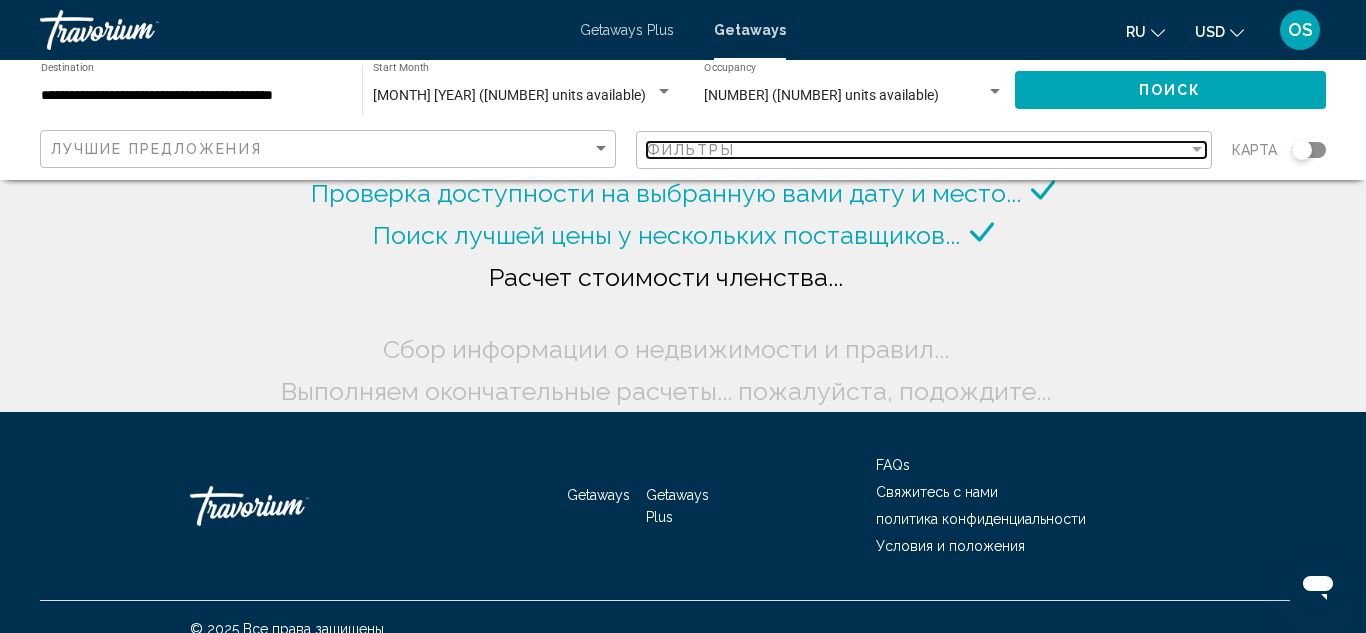 click on "Фильтры" at bounding box center (917, 150) 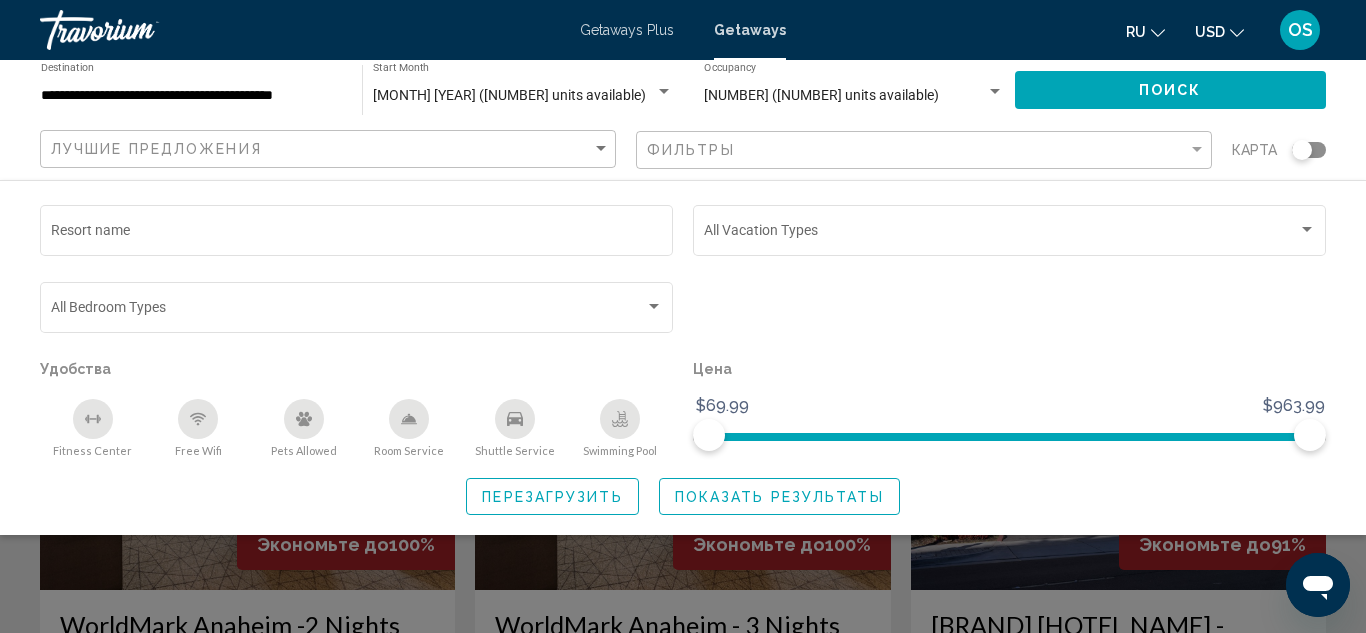click on "Swimming Pool" 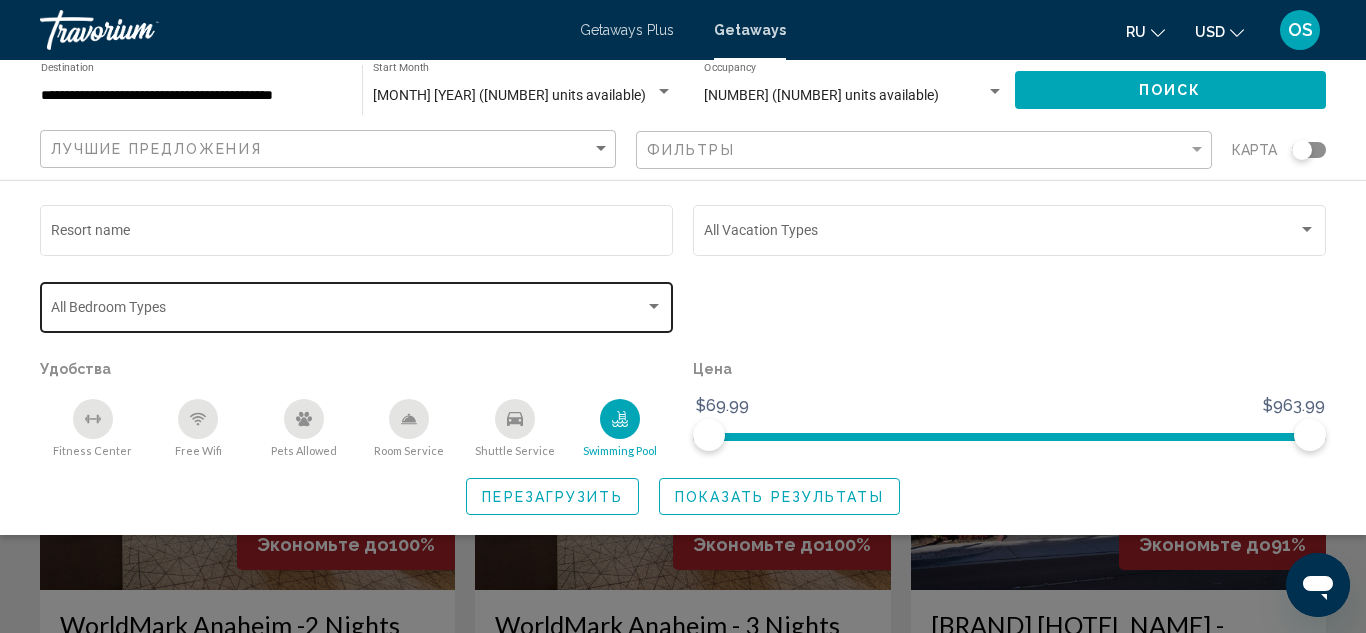 click on "Bedroom Types All Bedroom Types" 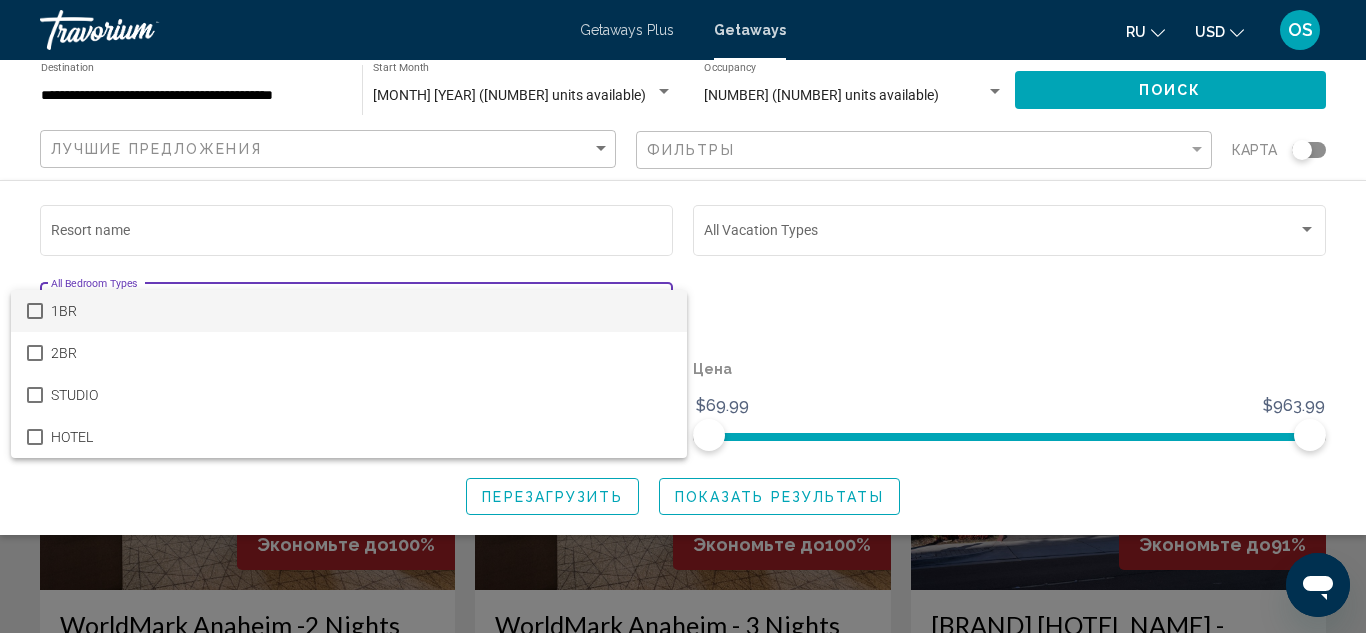click at bounding box center (35, 311) 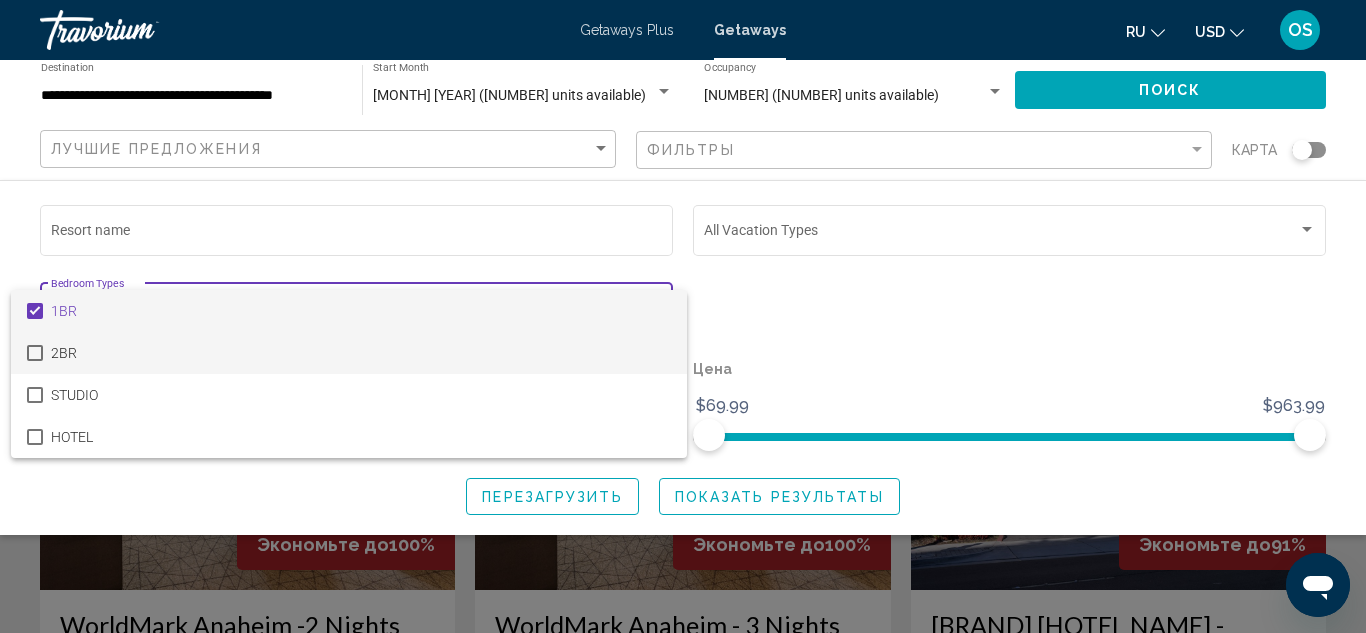 click on "2BR" at bounding box center [349, 353] 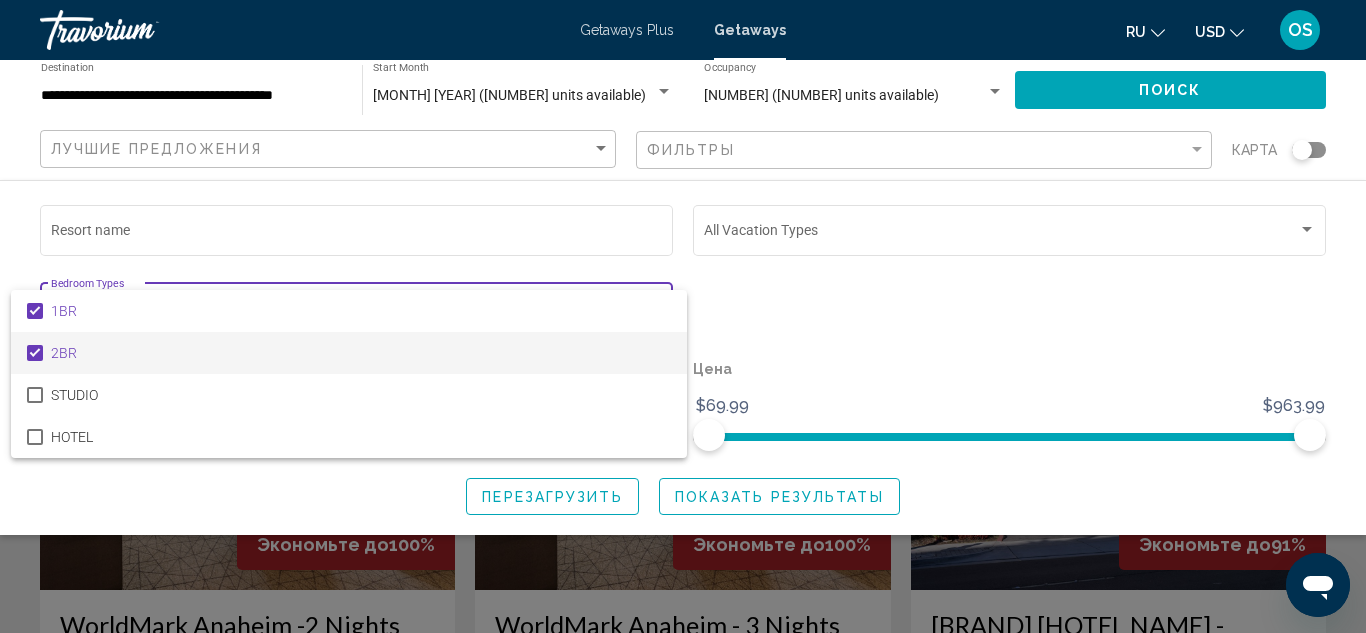 click at bounding box center [683, 316] 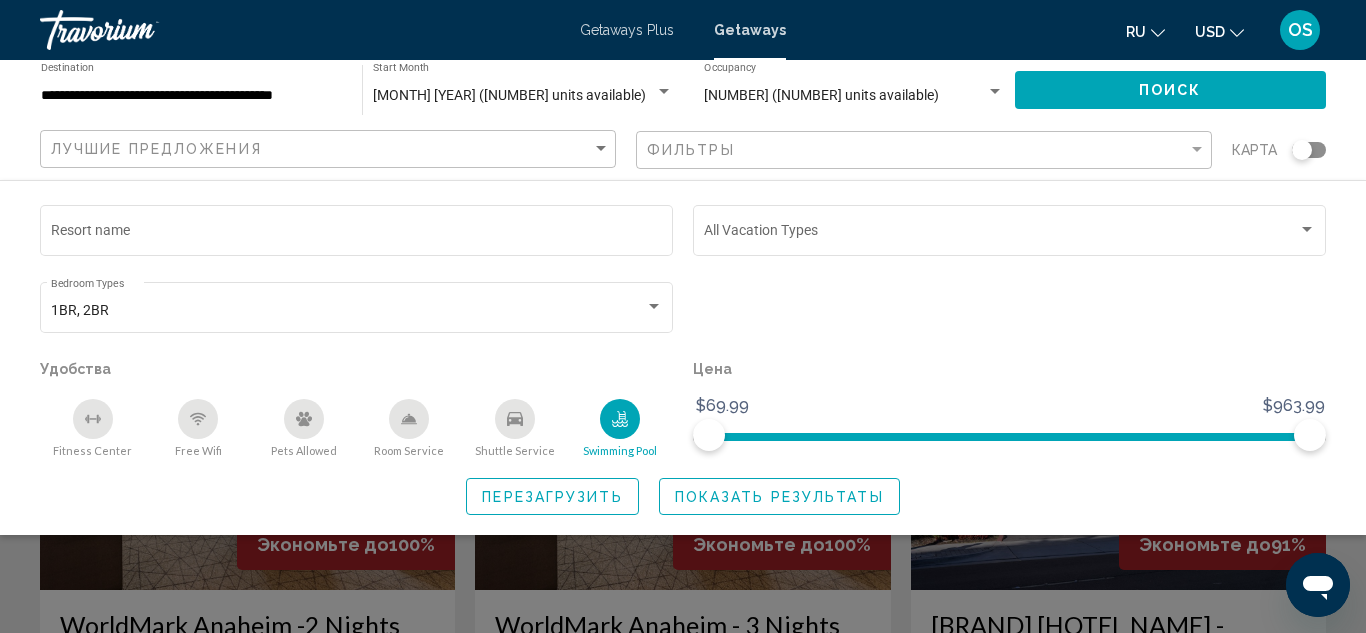click on "Показать результаты" 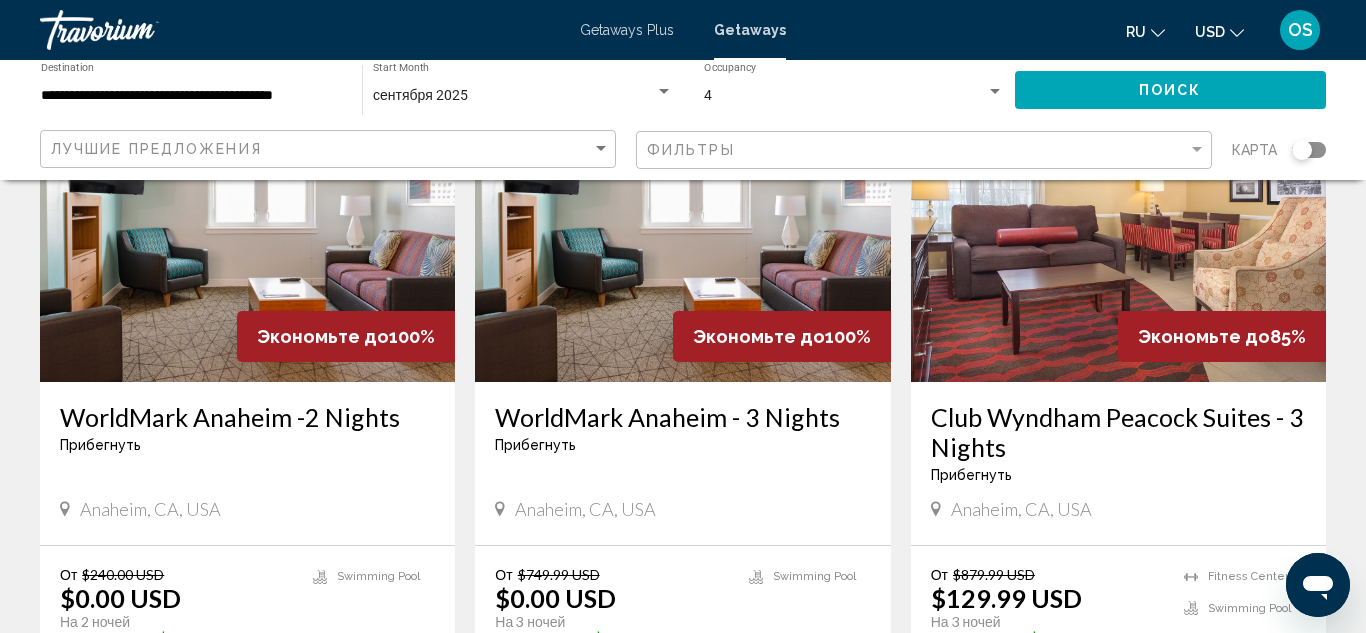 scroll, scrollTop: 205, scrollLeft: 0, axis: vertical 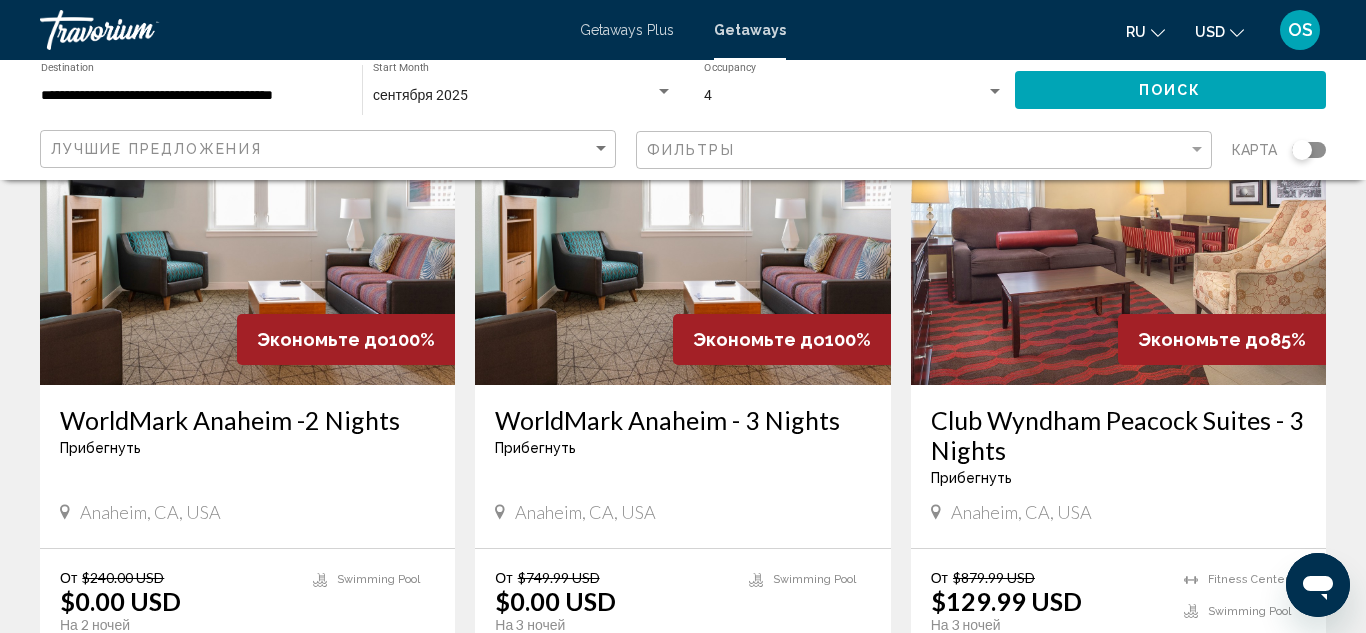 click at bounding box center [682, 225] 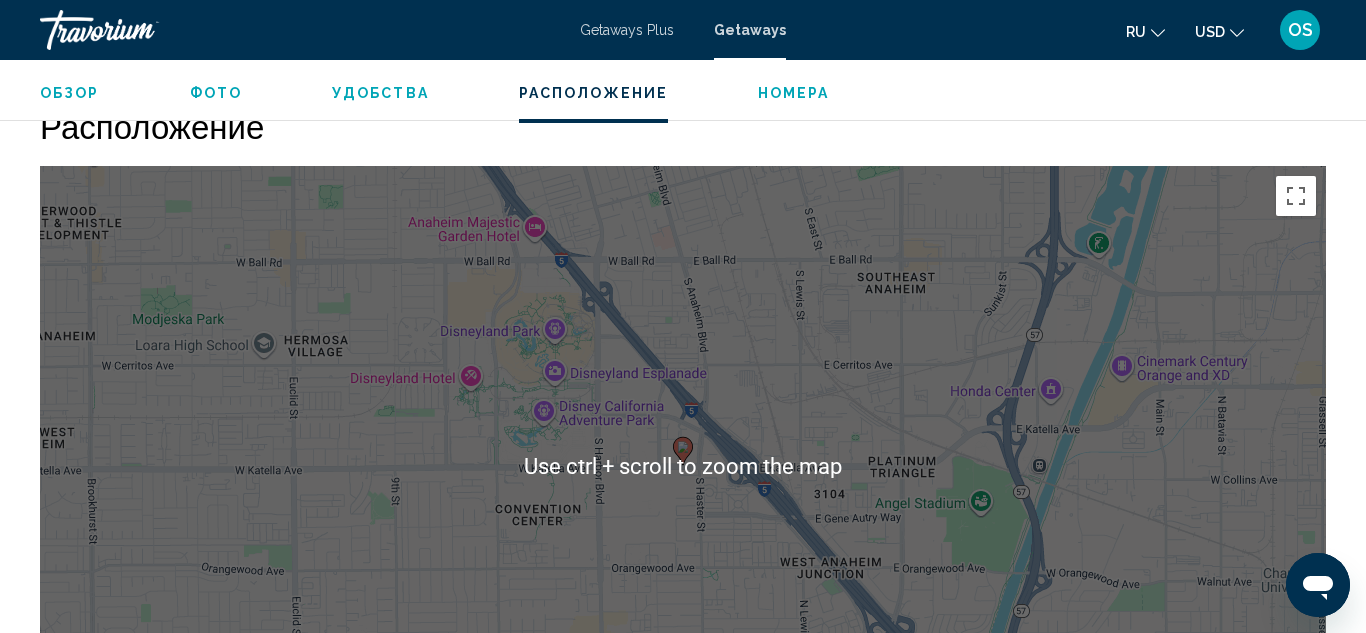 scroll, scrollTop: 3278, scrollLeft: 0, axis: vertical 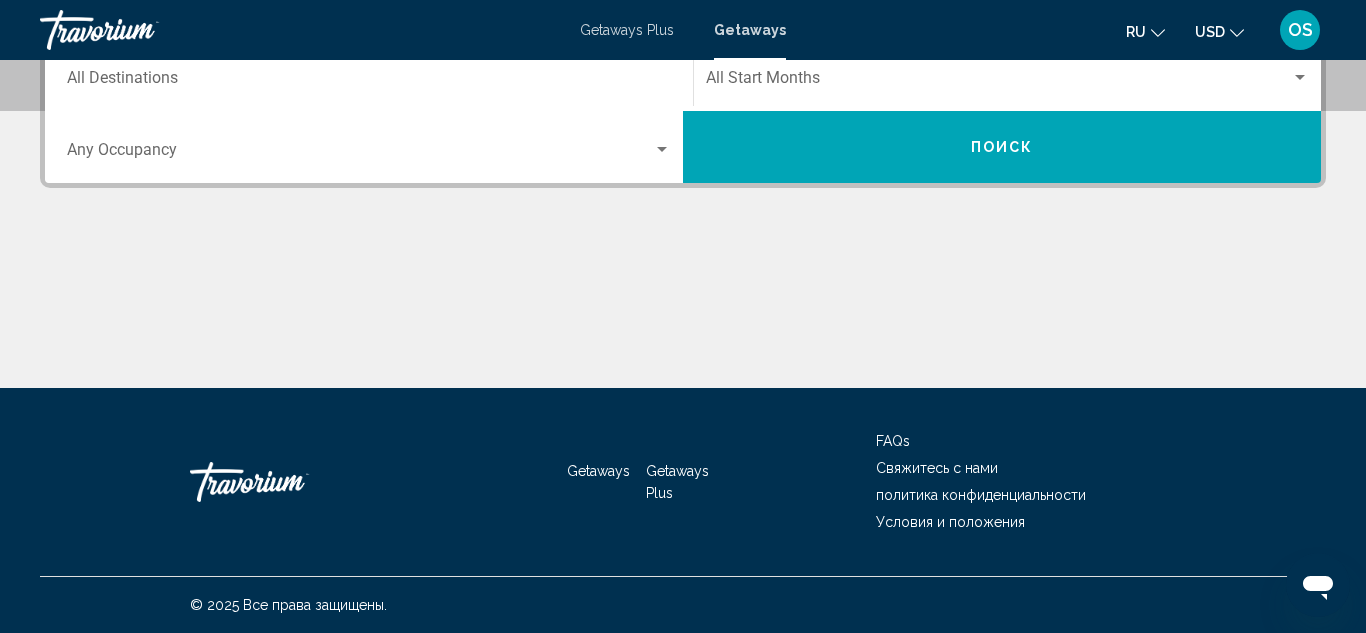 click on "Occupancy Any Occupancy" at bounding box center [369, 147] 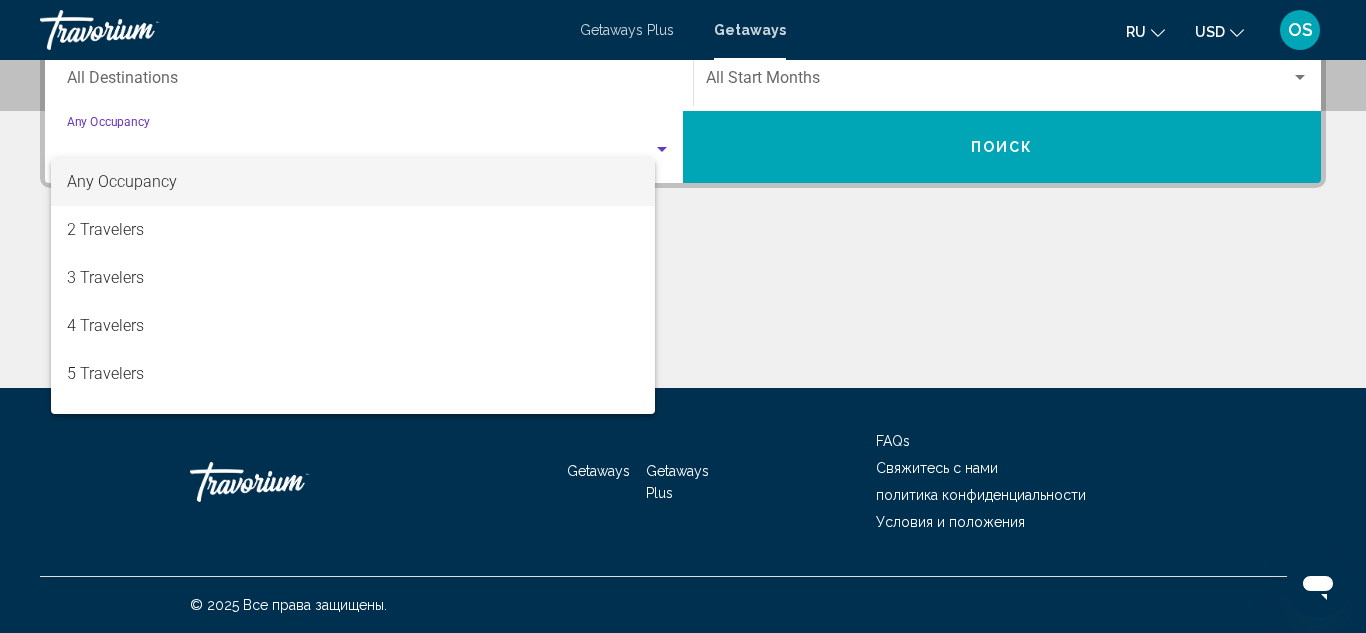 scroll, scrollTop: 458, scrollLeft: 0, axis: vertical 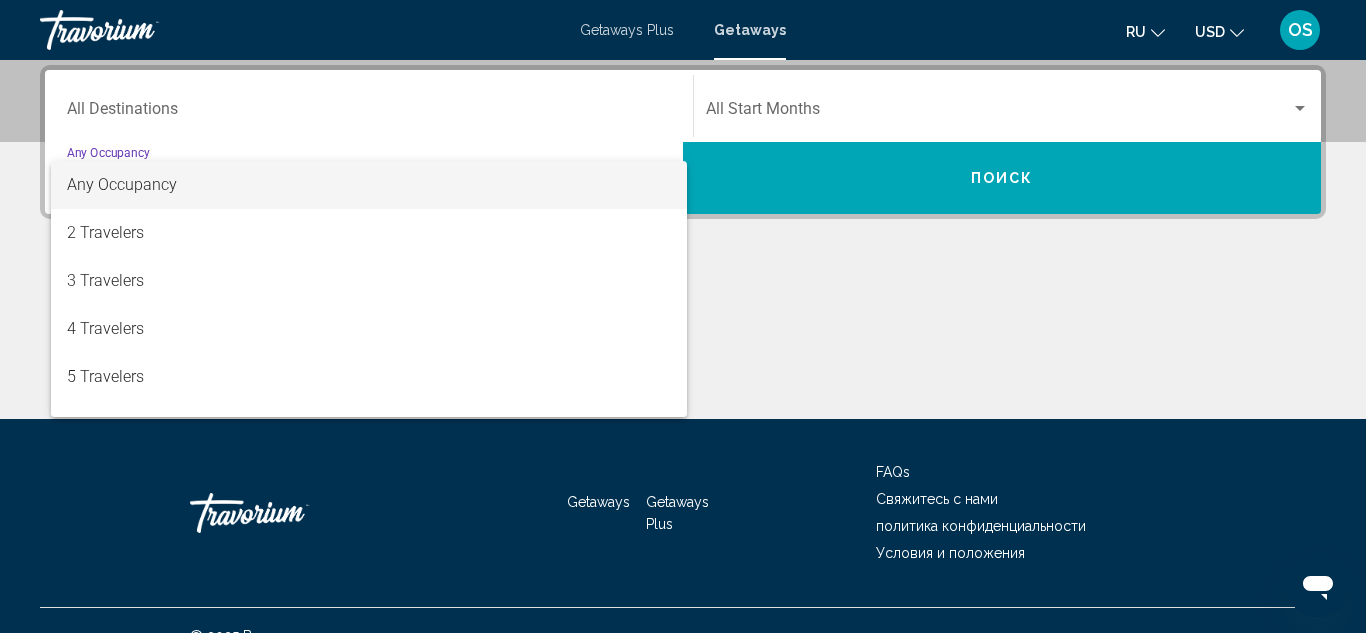 click at bounding box center (683, 316) 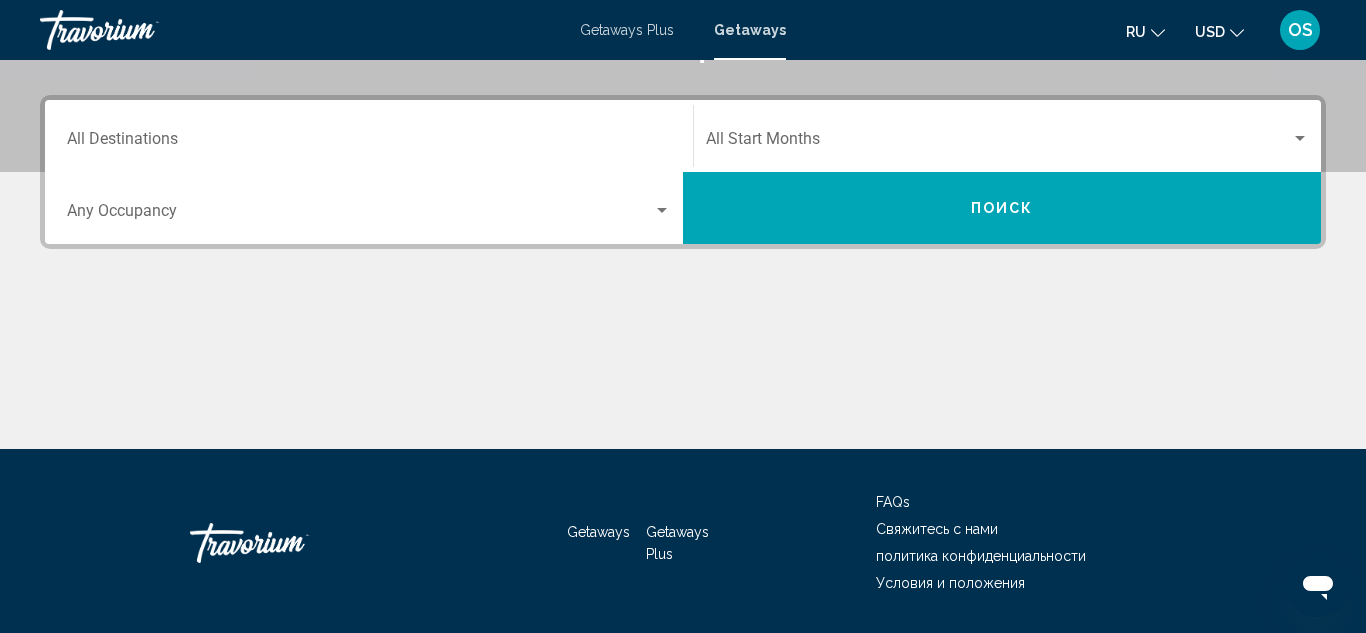 scroll, scrollTop: 489, scrollLeft: 0, axis: vertical 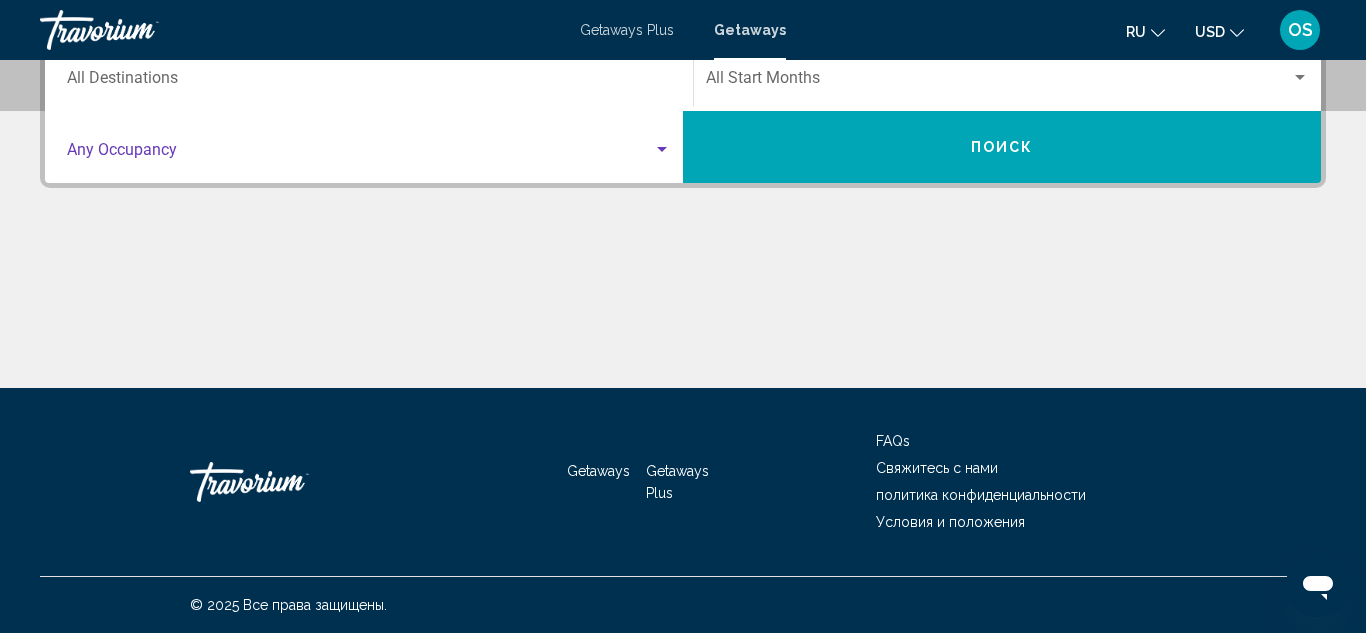 click at bounding box center [360, 154] 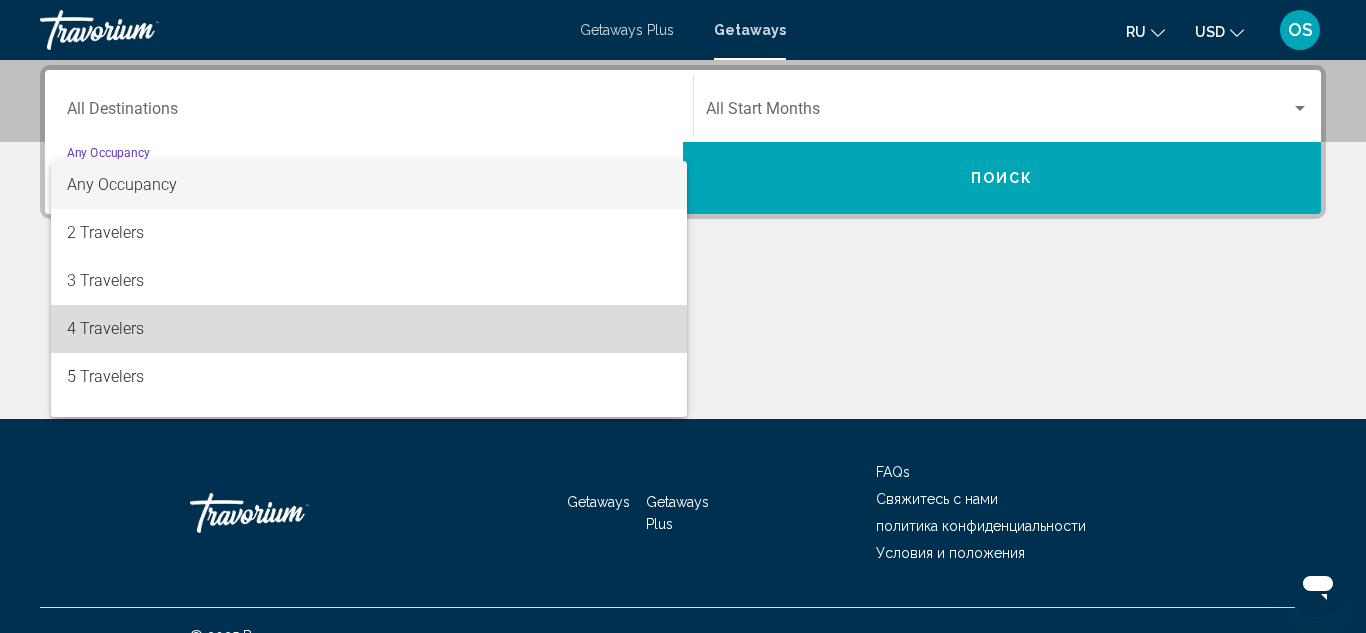 click on "4 Travelers" at bounding box center (369, 329) 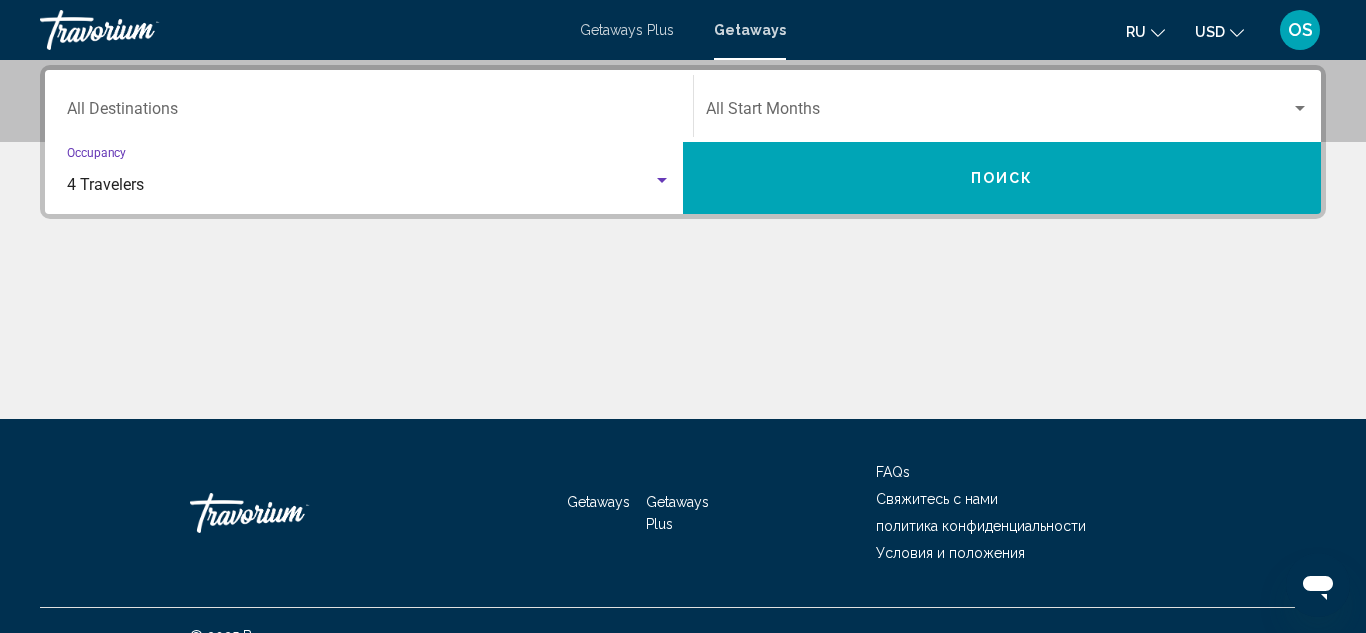 click on "Destination All Destinations" at bounding box center [369, 113] 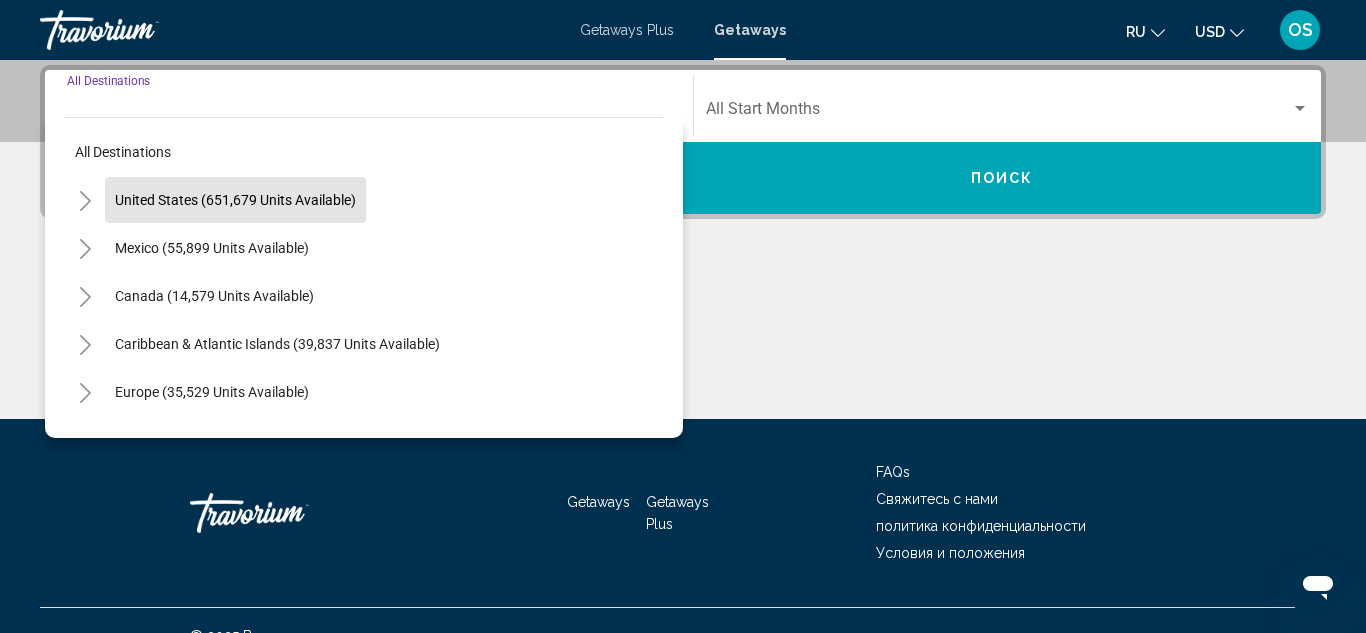click on "United States (651,679 units available)" at bounding box center (212, 248) 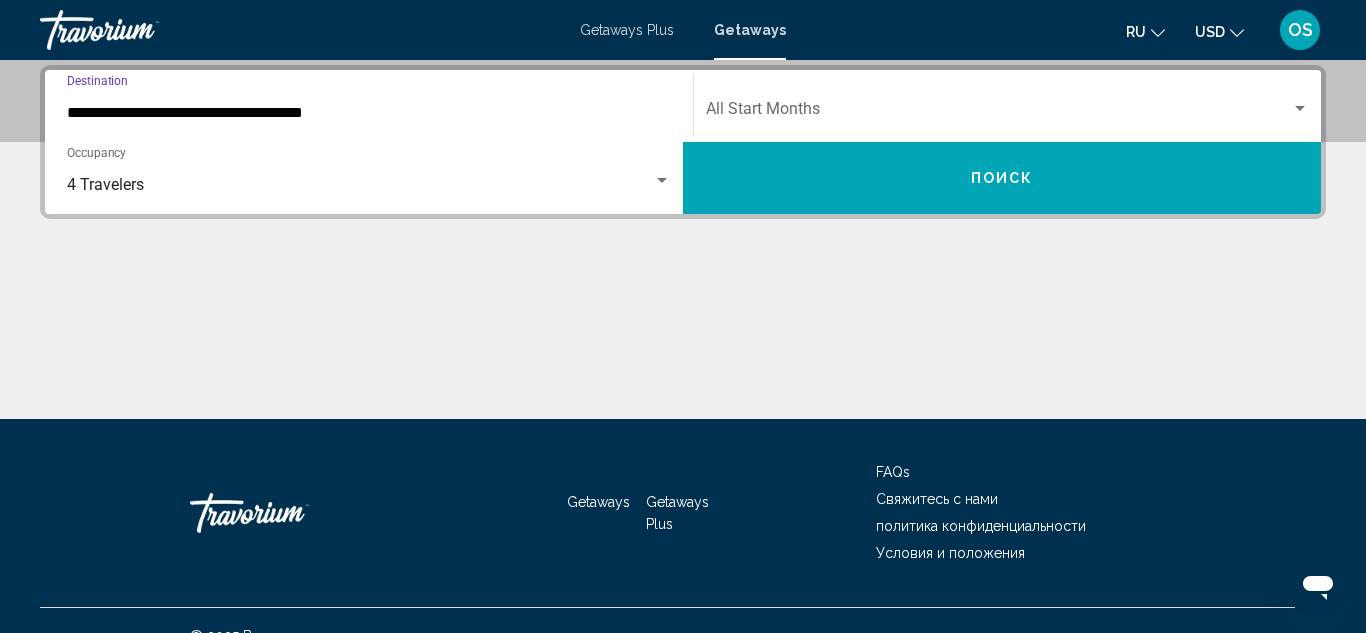 click on "**********" at bounding box center [369, 113] 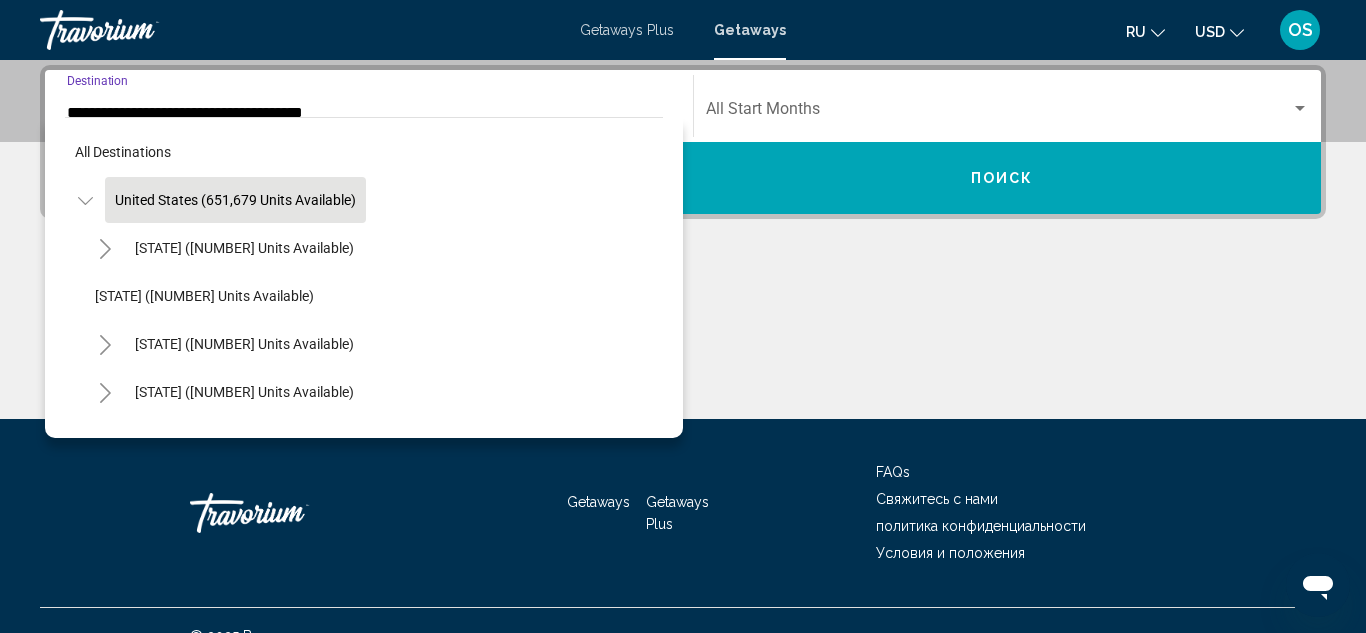 scroll, scrollTop: 342, scrollLeft: 0, axis: vertical 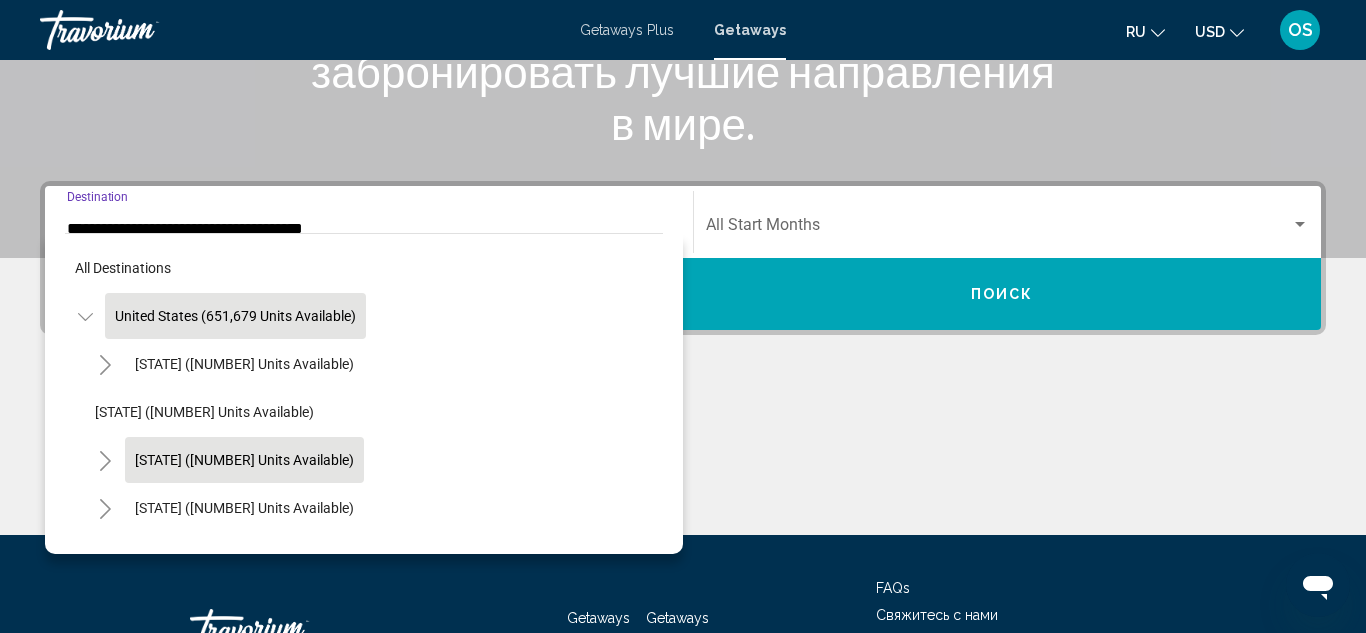 click on "[STATE] ([NUMBER] units available)" 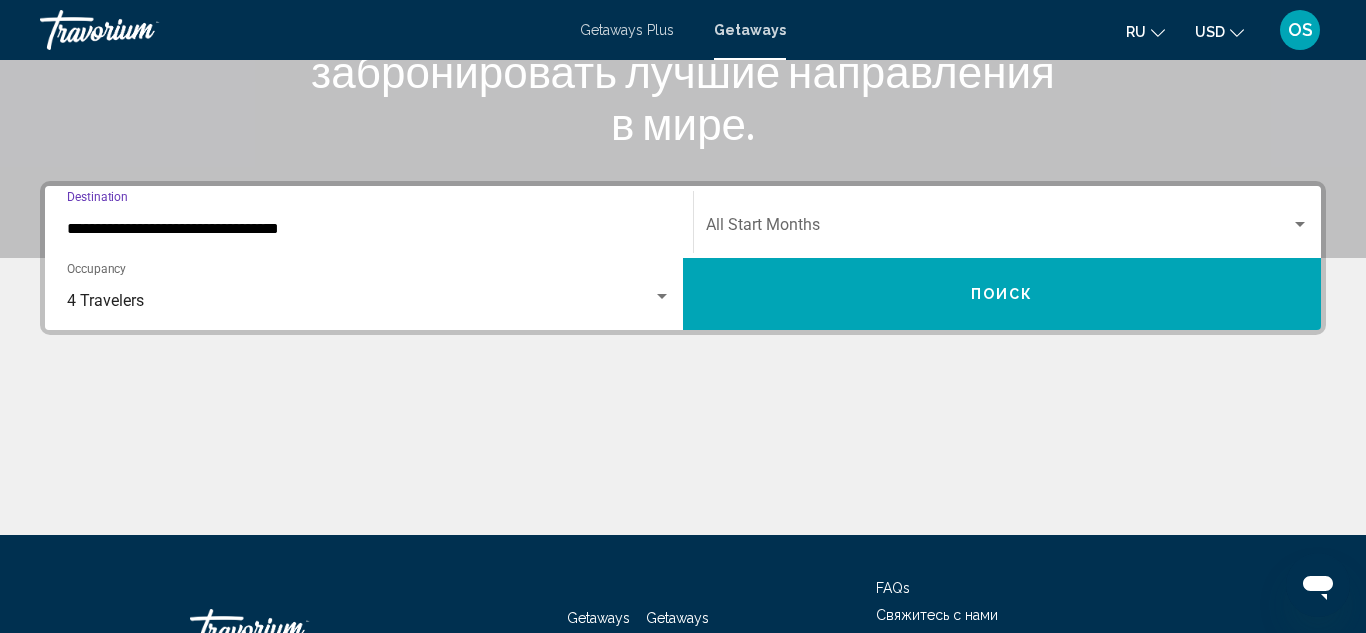 scroll, scrollTop: 458, scrollLeft: 0, axis: vertical 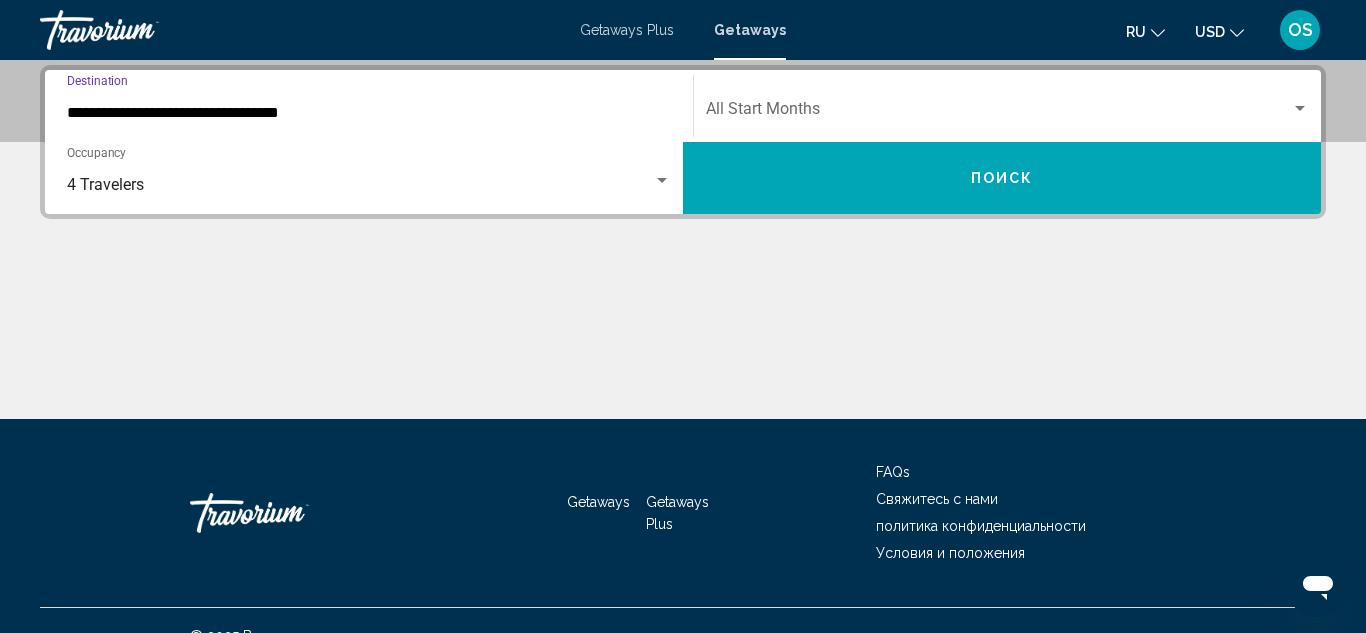 click on "**********" at bounding box center [369, 113] 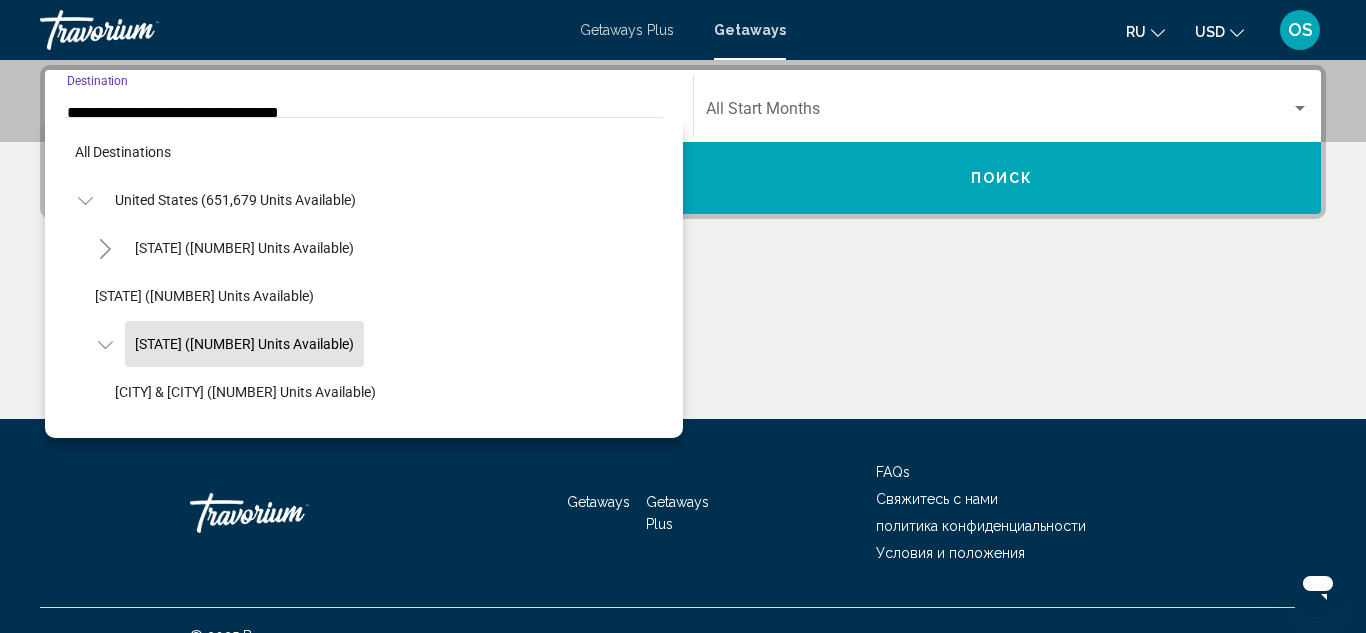 scroll, scrollTop: 415, scrollLeft: 0, axis: vertical 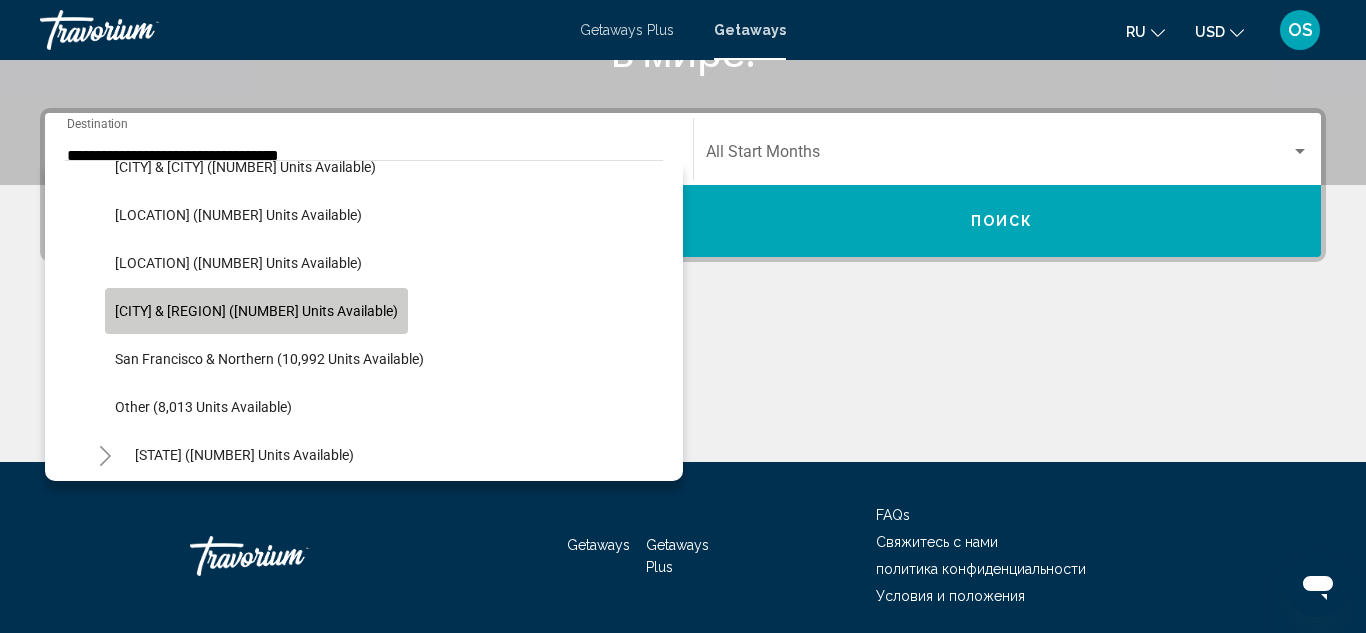 click on "[CITY] & [REGION] ([NUMBER] units available)" 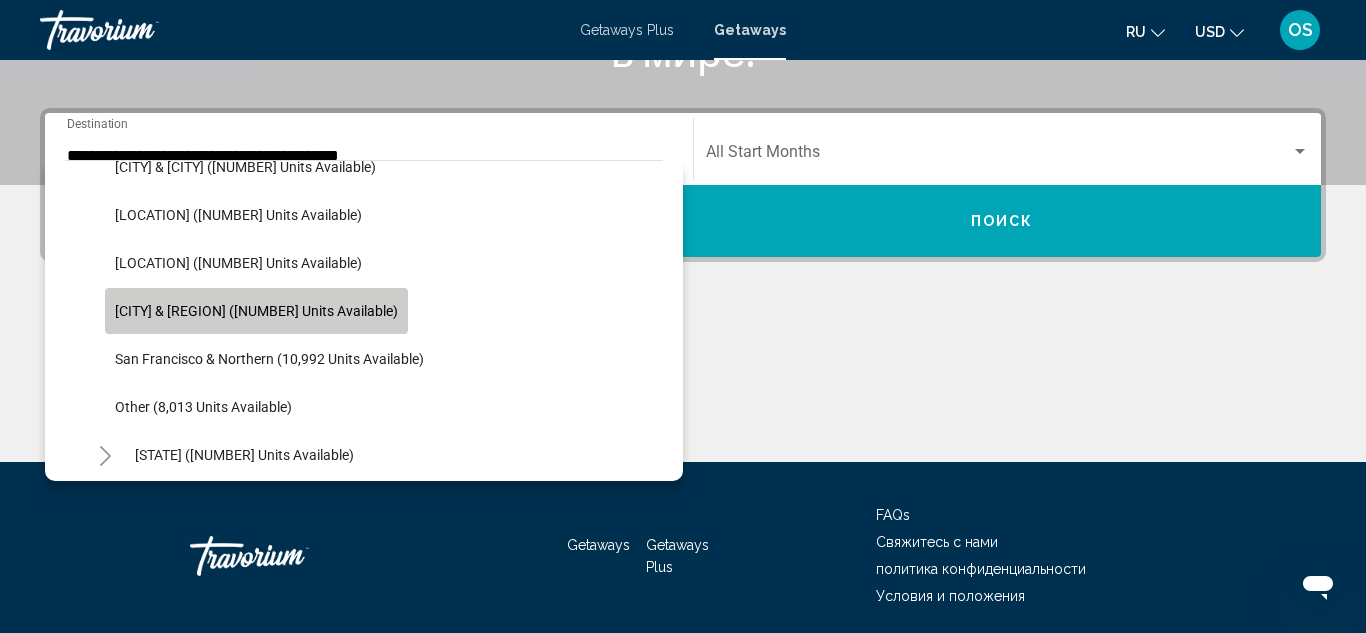 scroll, scrollTop: 458, scrollLeft: 0, axis: vertical 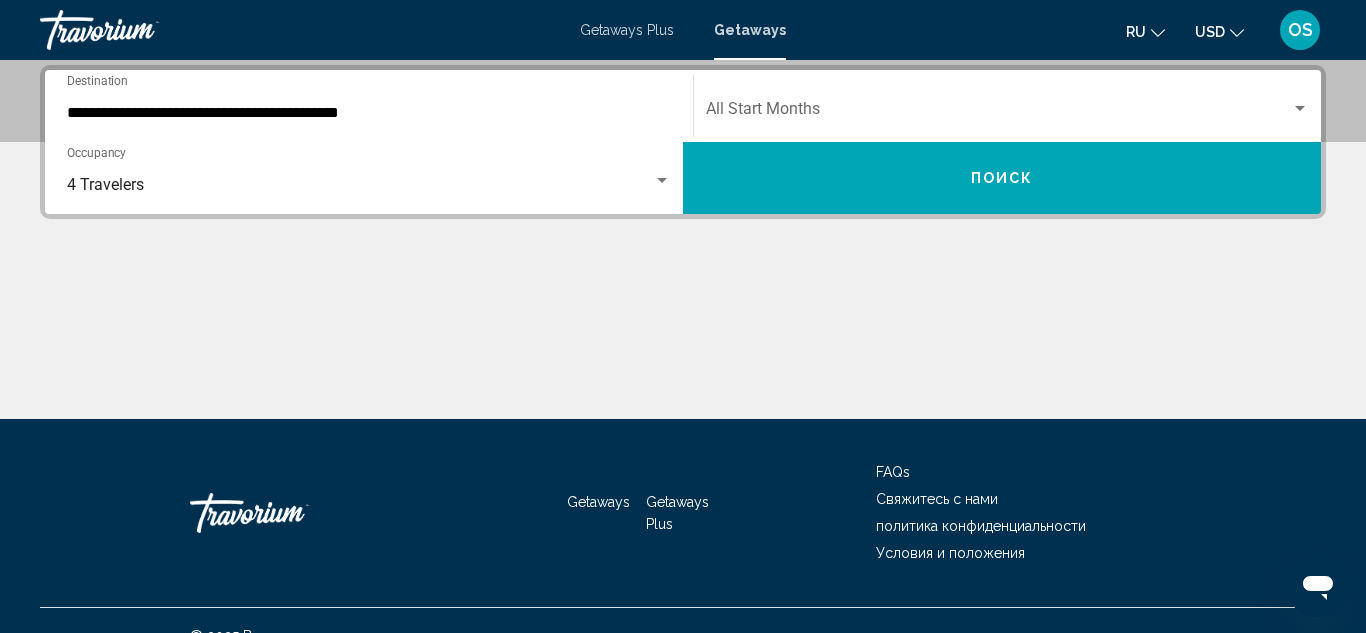 click on "Start Month All Start Months" 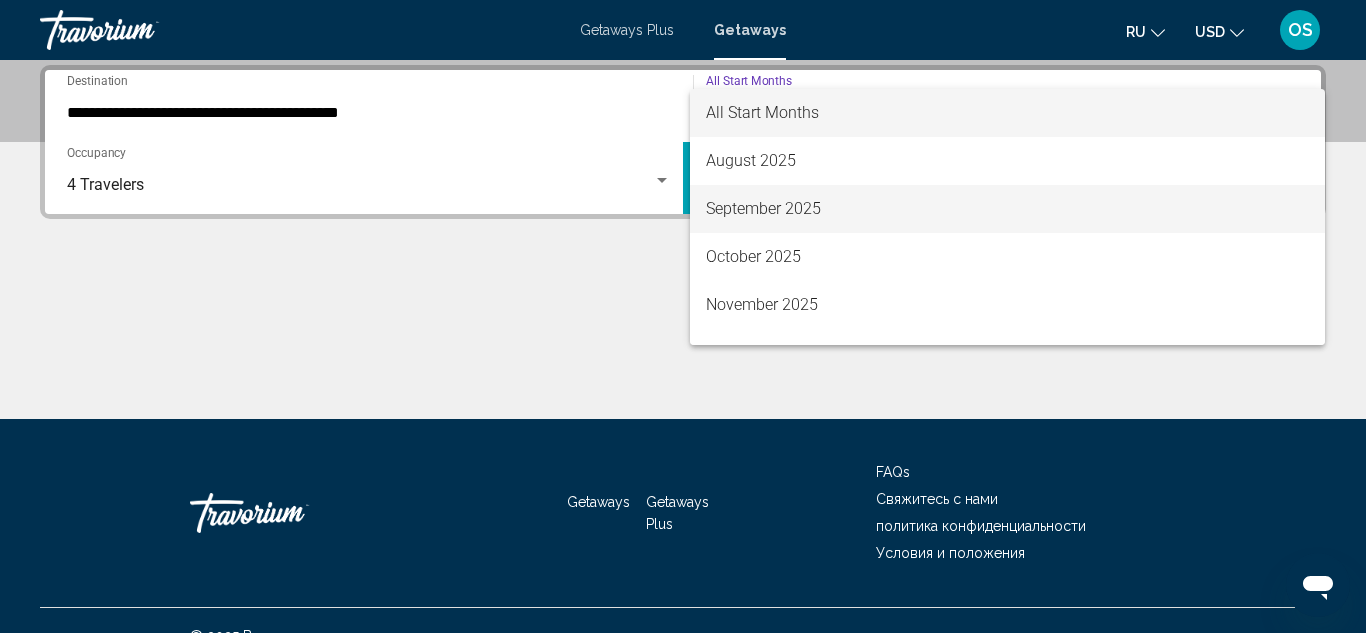 click on "September 2025" at bounding box center [1007, 209] 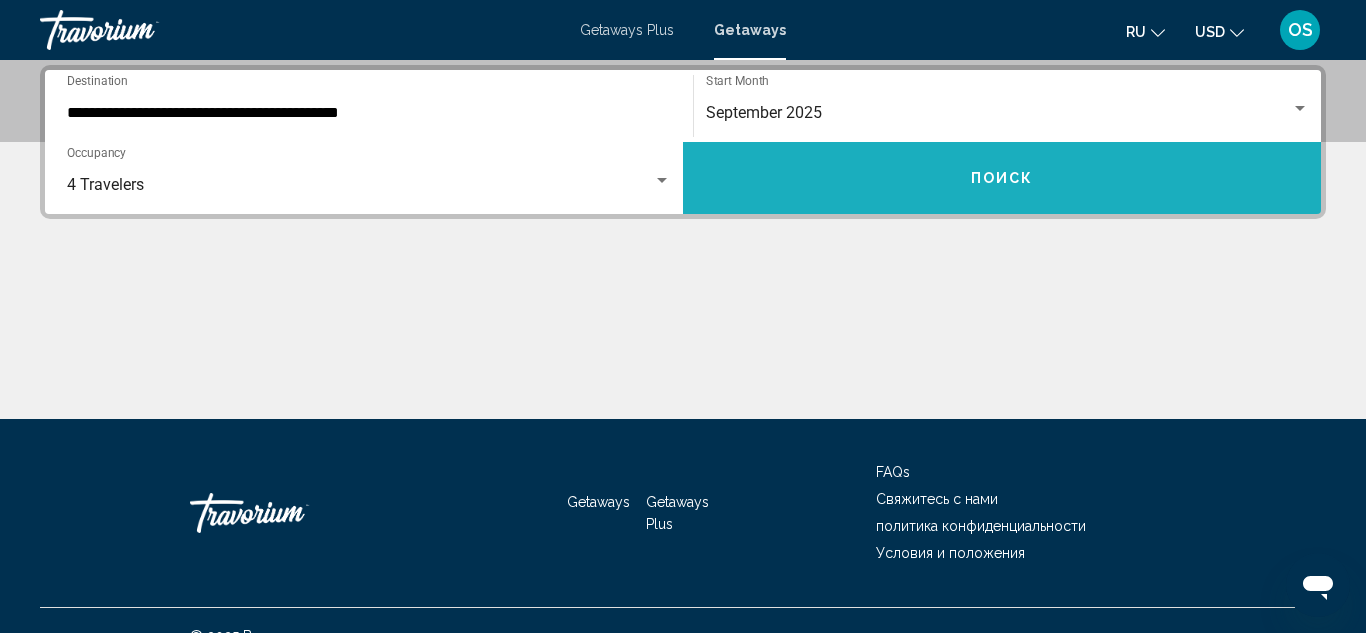 click on "Поиск" at bounding box center [1002, 178] 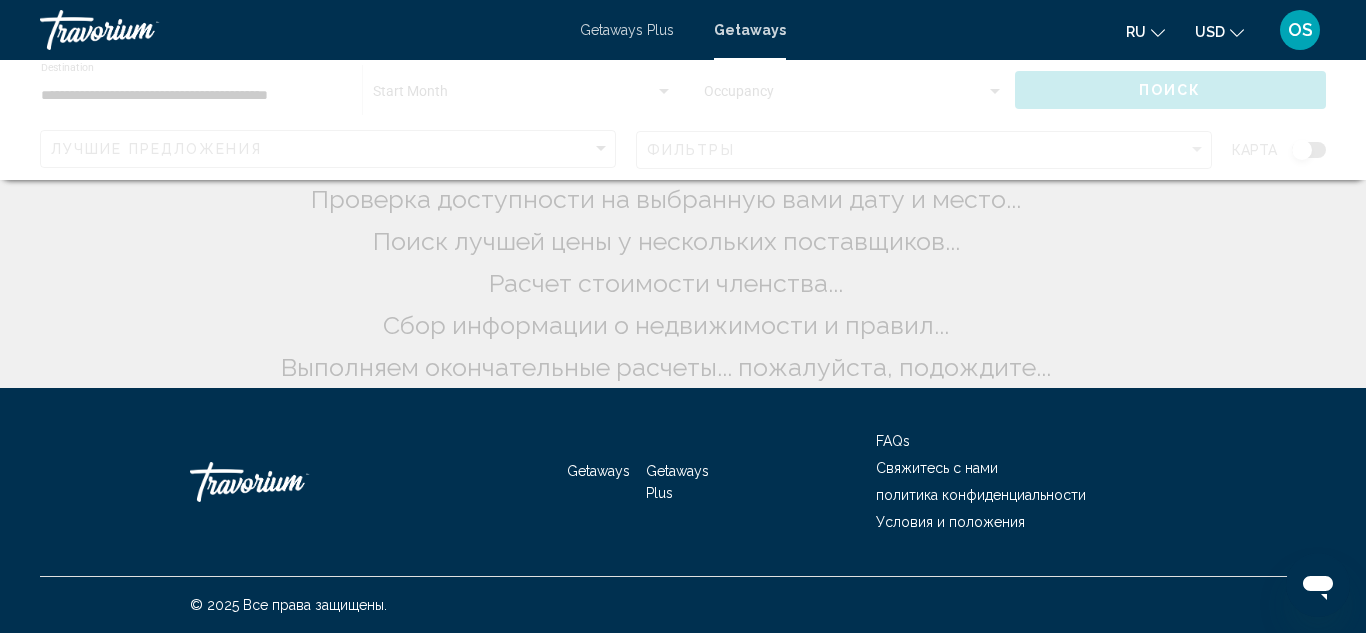 scroll, scrollTop: 0, scrollLeft: 0, axis: both 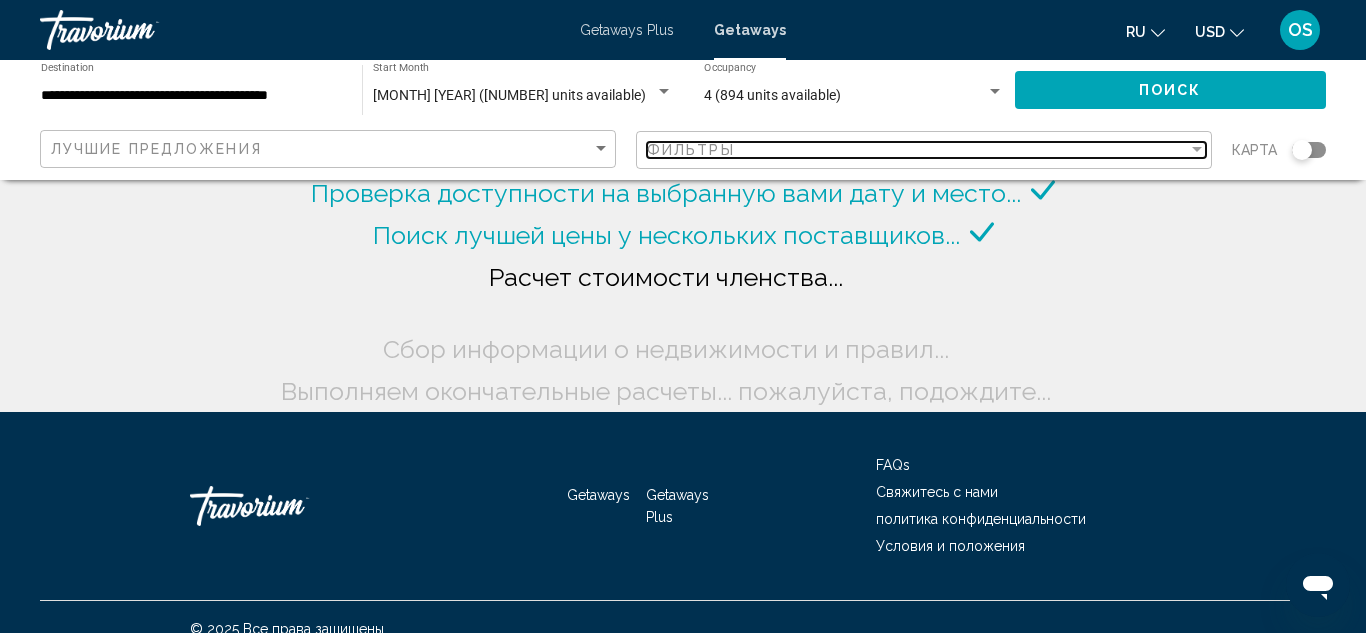 click on "Фильтры" at bounding box center (926, 150) 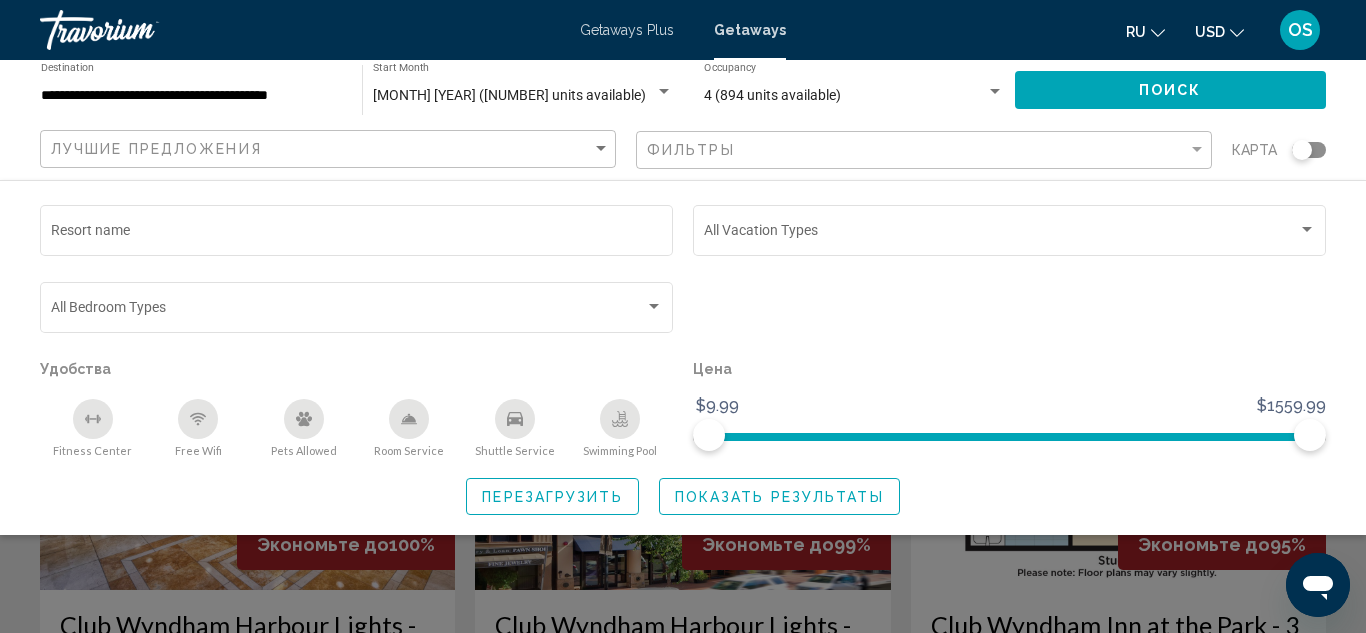 click 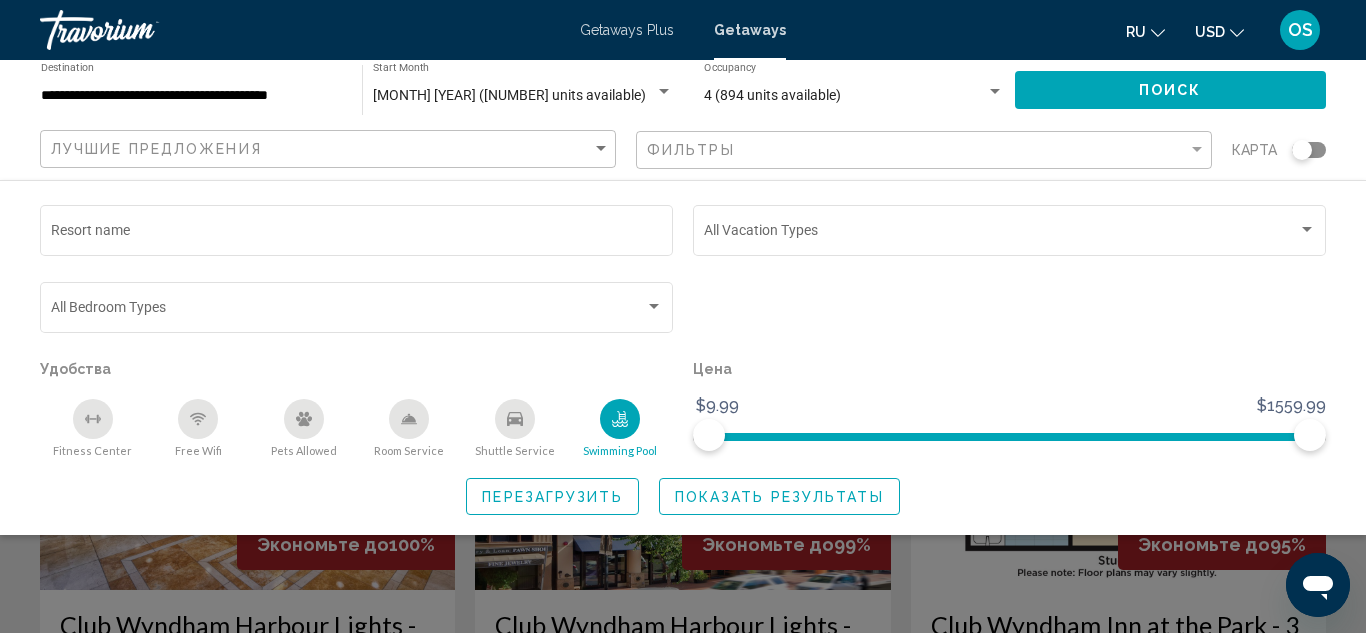 click on "Лучшие предложения" 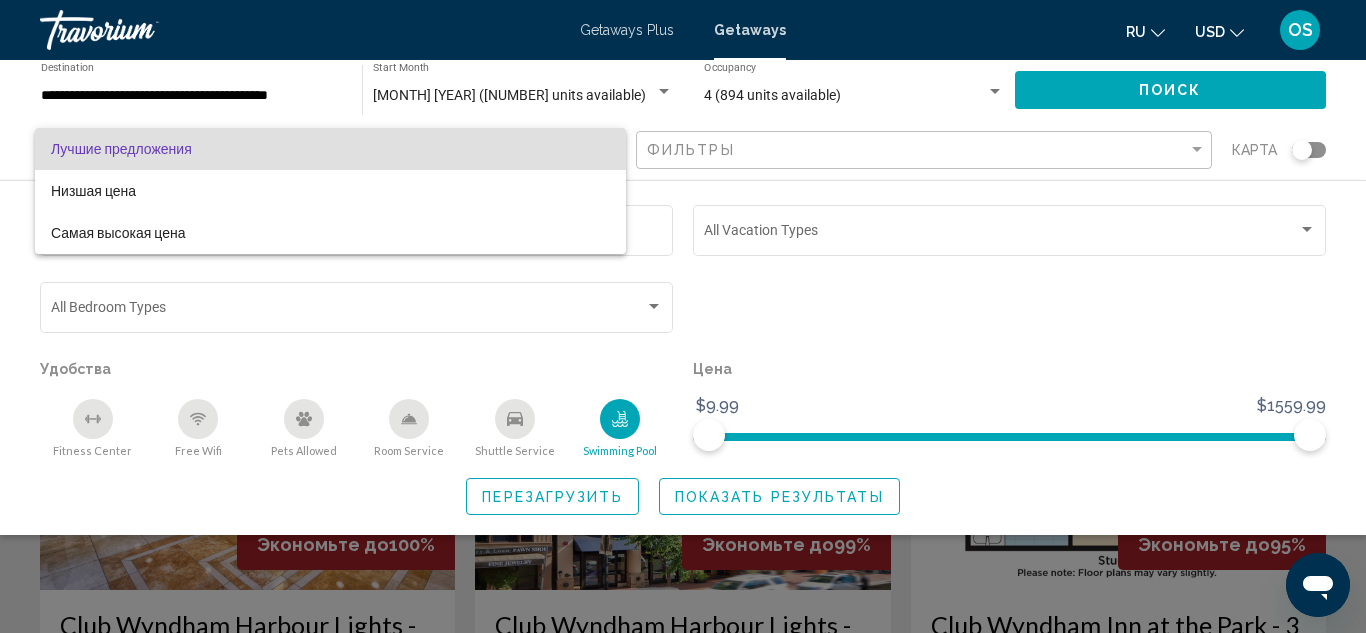 click at bounding box center [683, 316] 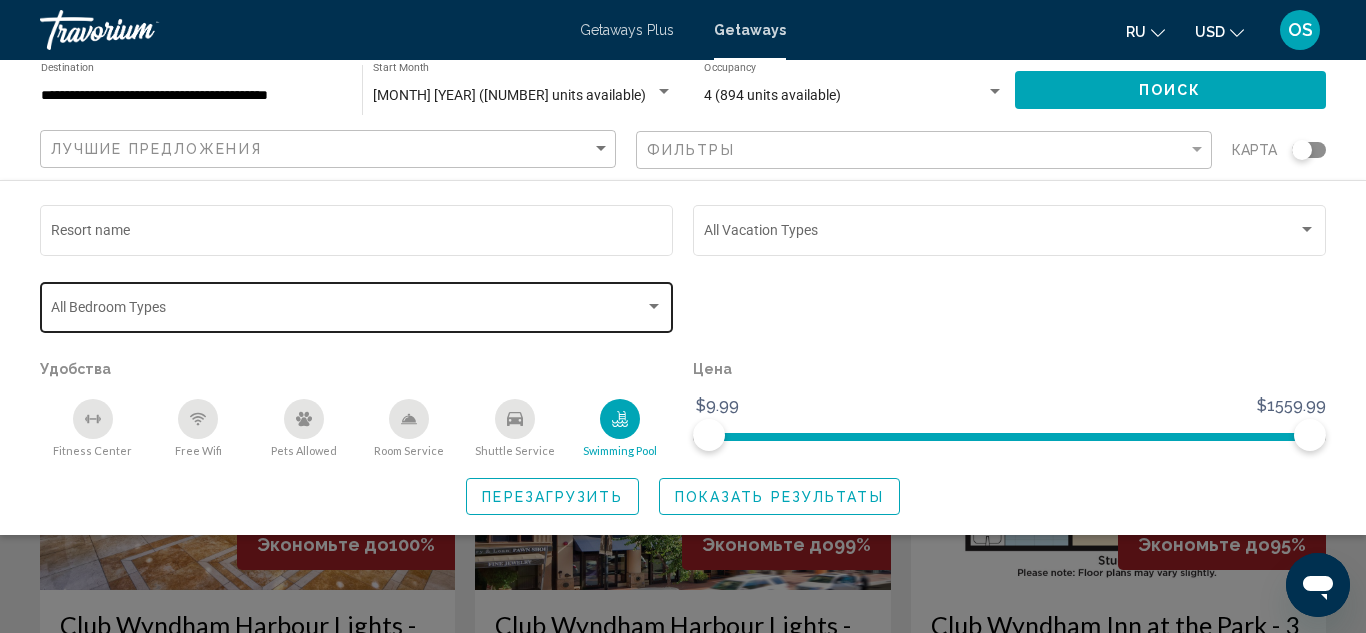 click on "Bedroom Types All Bedroom Types" 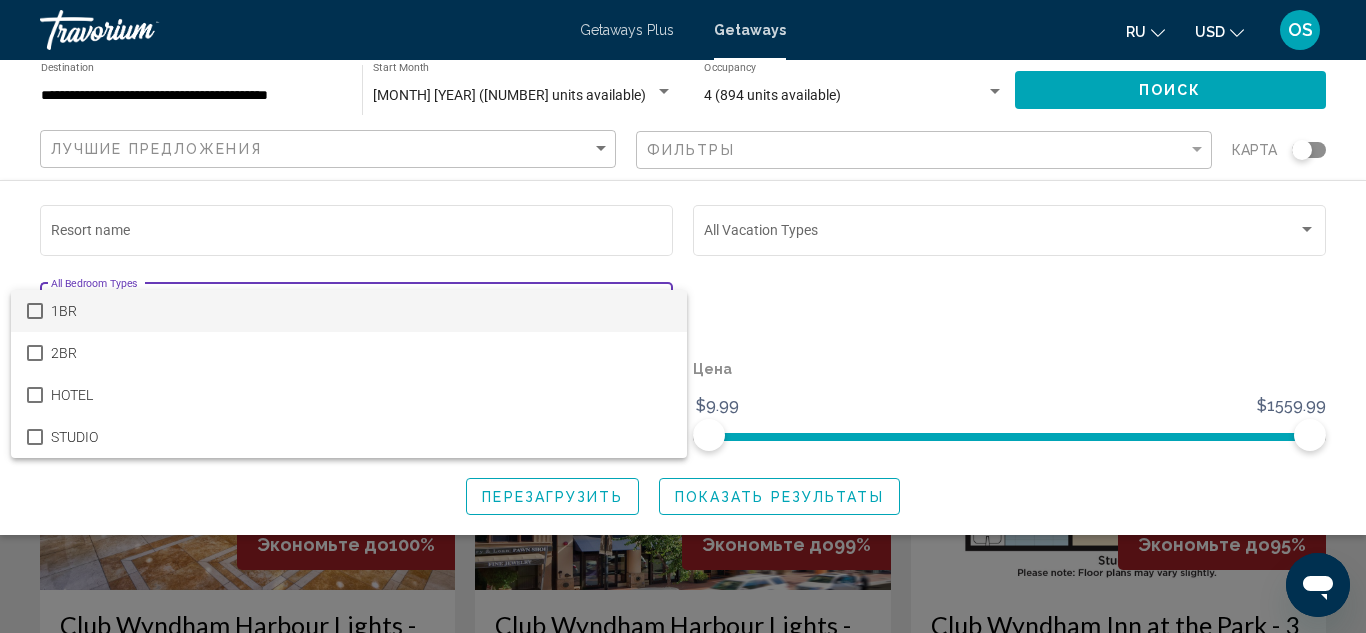 click at bounding box center [35, 311] 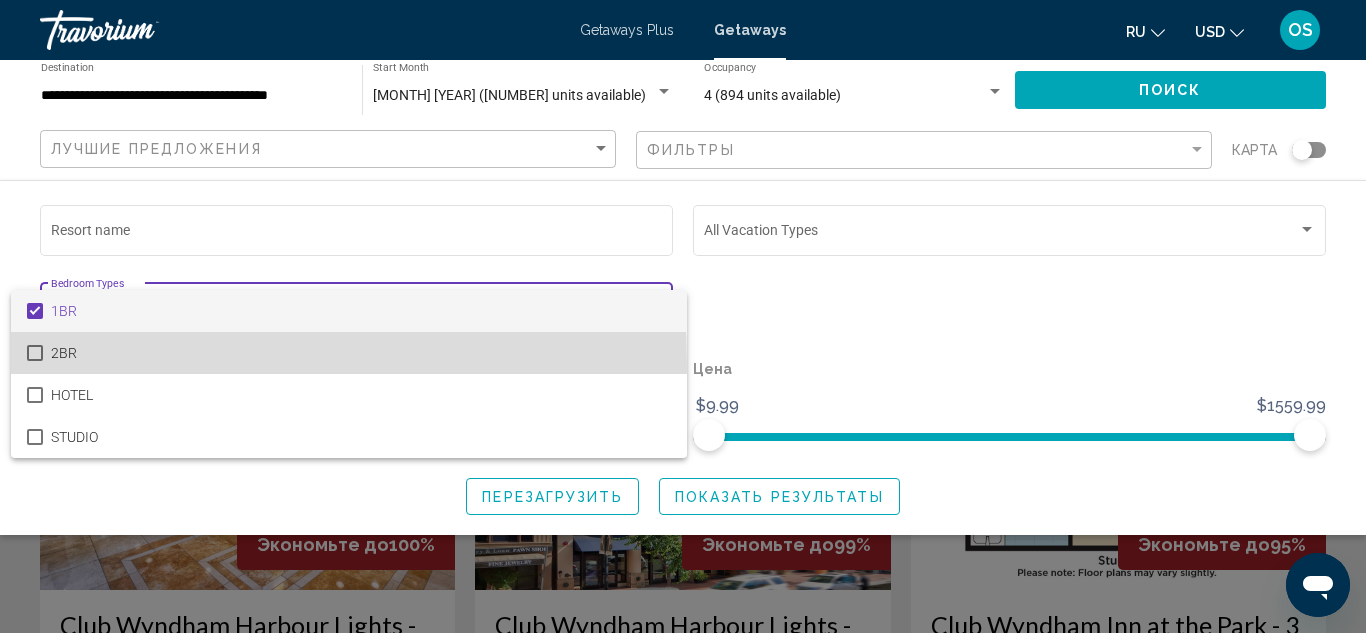 click on "2BR" at bounding box center (349, 353) 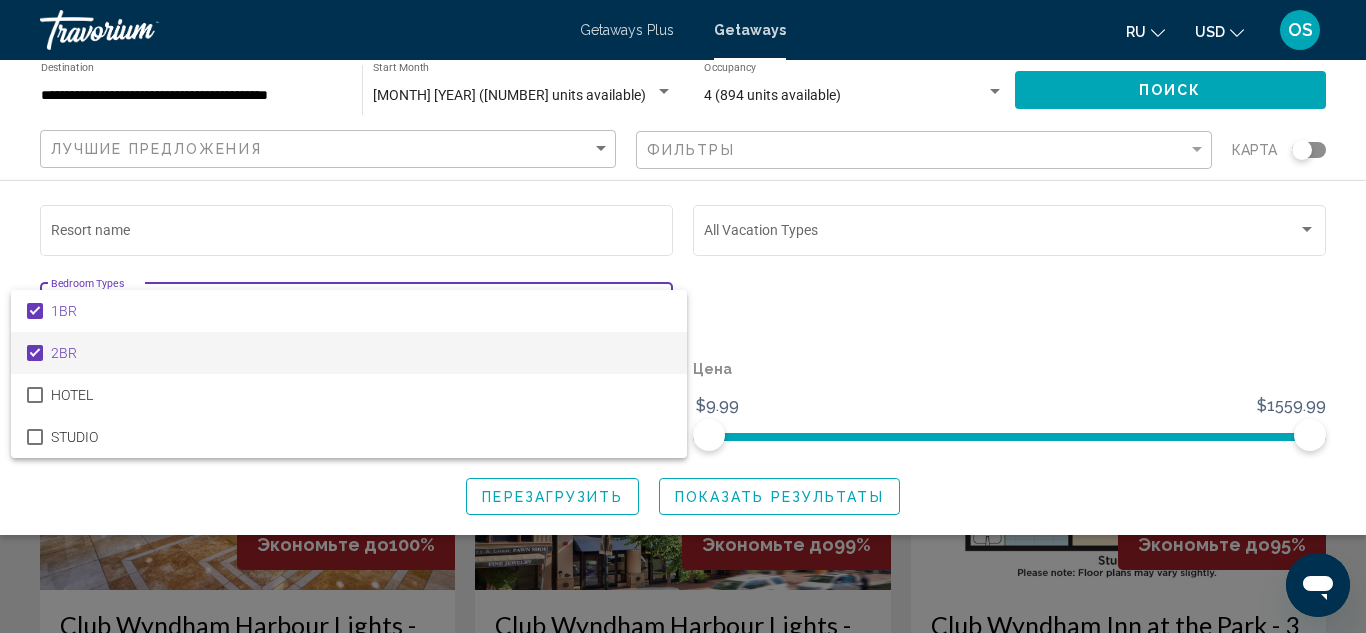 click at bounding box center (683, 316) 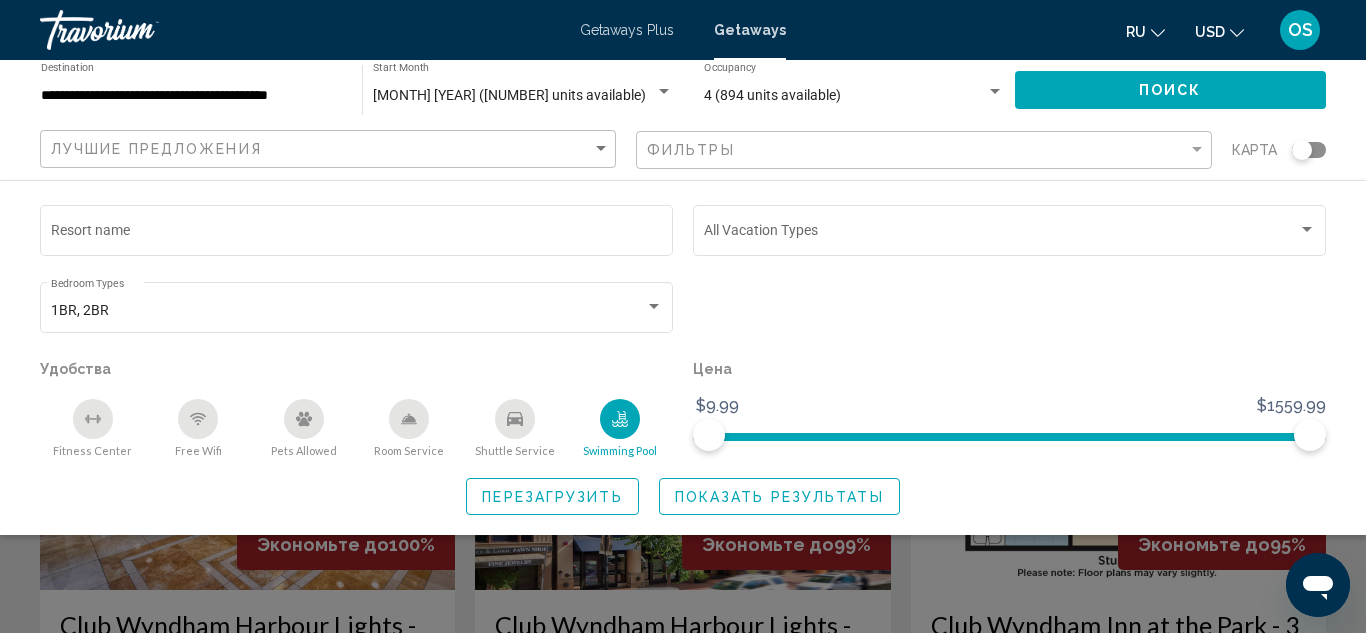 click on "Показать результаты" 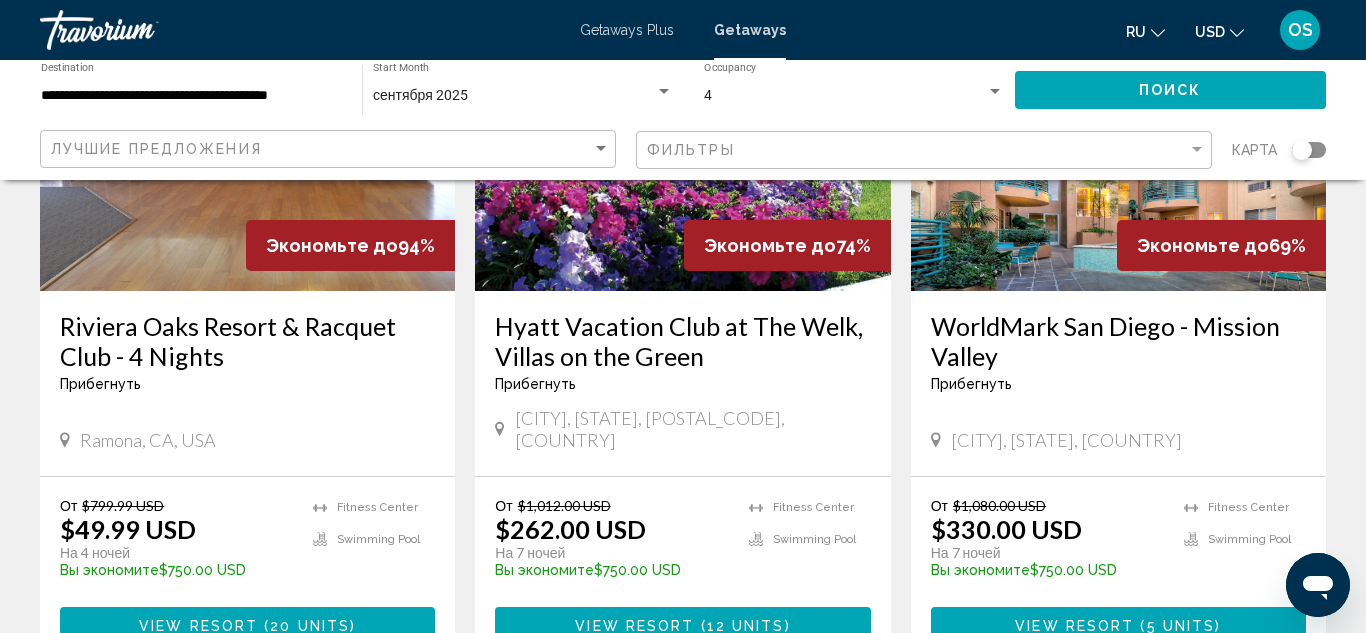 scroll, scrollTop: 287, scrollLeft: 0, axis: vertical 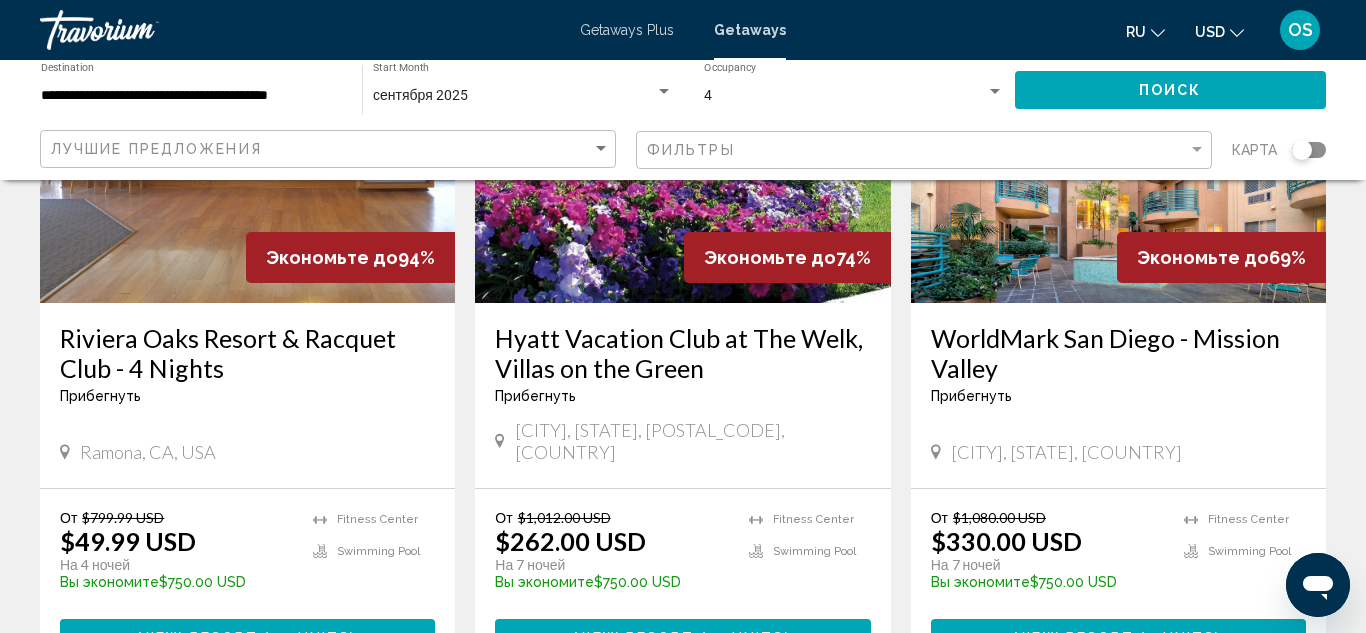 click on "Riviera Oaks Resort & Racquet Club - 4 Nights" at bounding box center (247, 353) 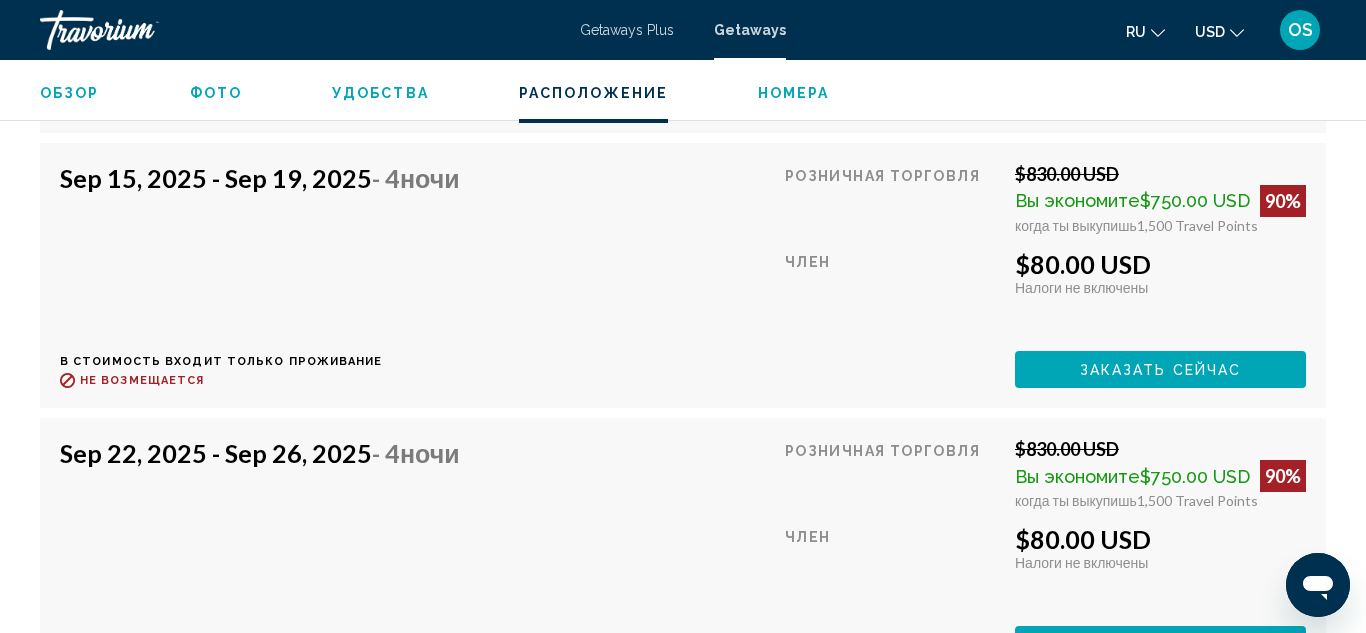 scroll, scrollTop: 6721, scrollLeft: 0, axis: vertical 